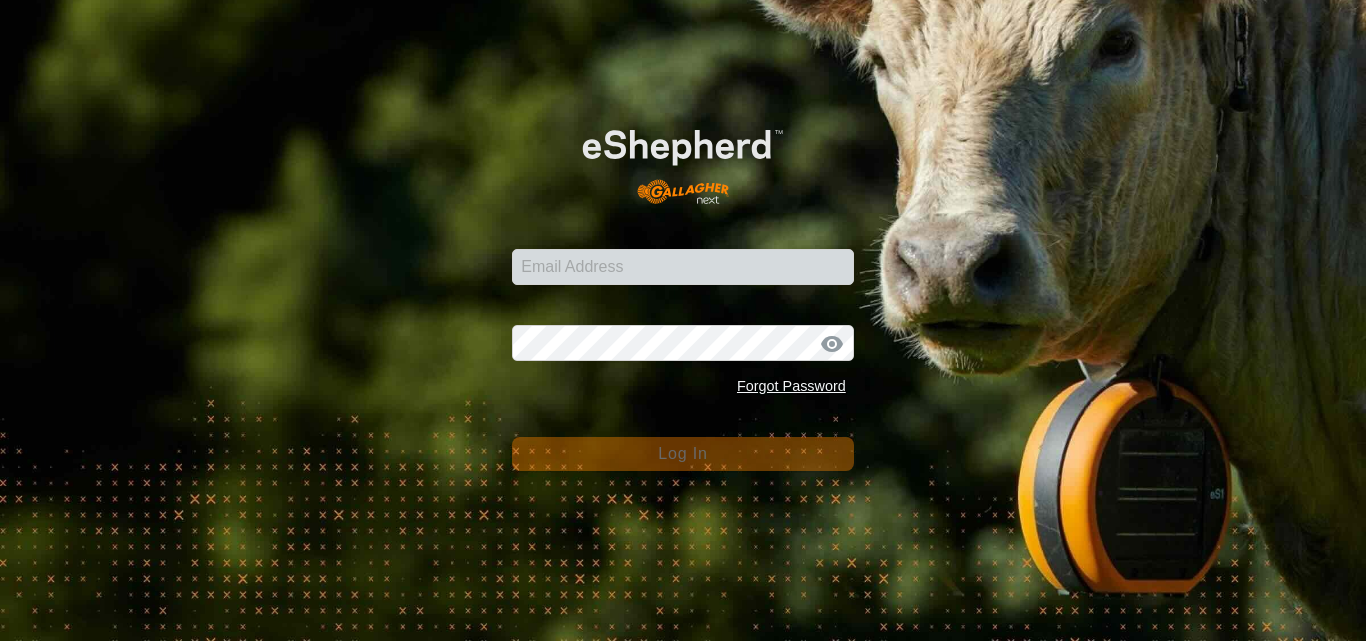 scroll, scrollTop: 0, scrollLeft: 0, axis: both 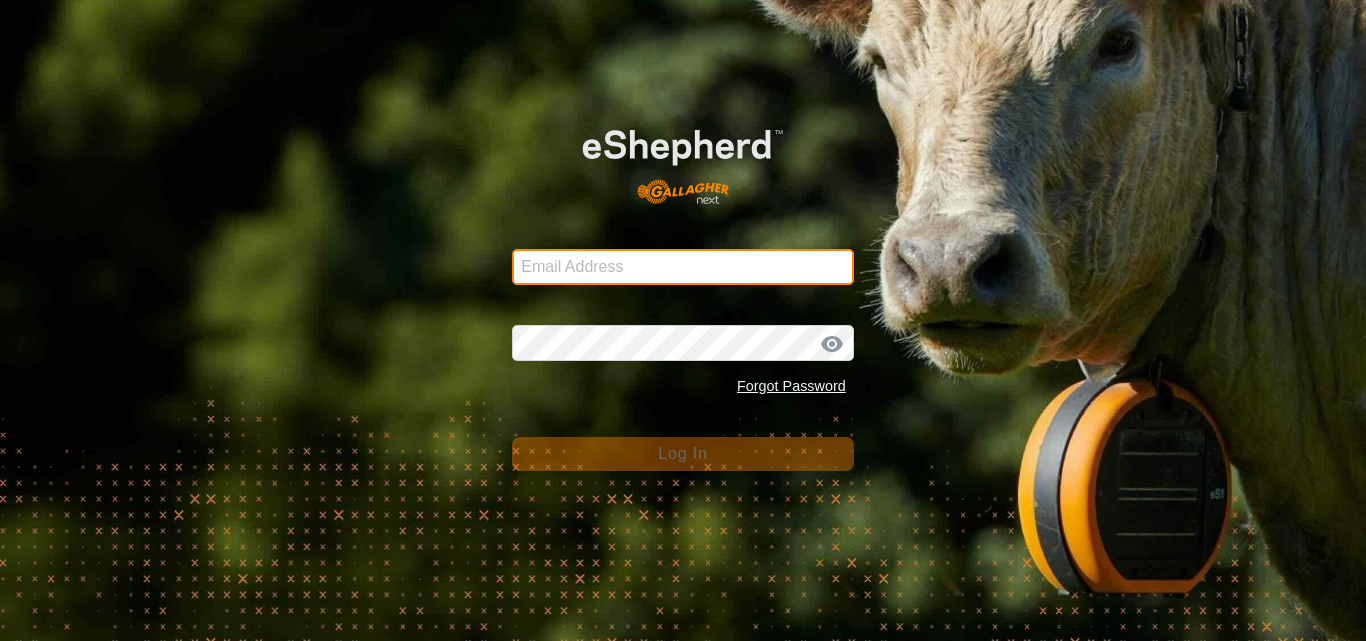 click on "Email Address" at bounding box center [683, 267] 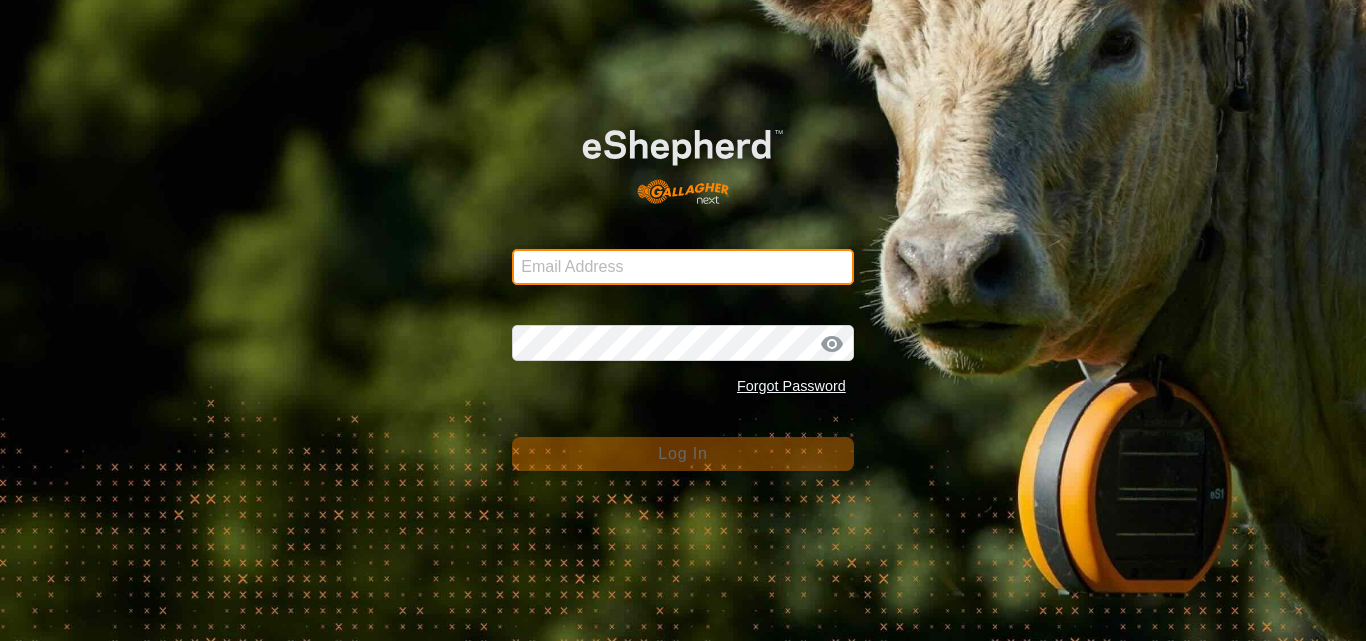 type on "[USERNAME]@[DOMAIN]" 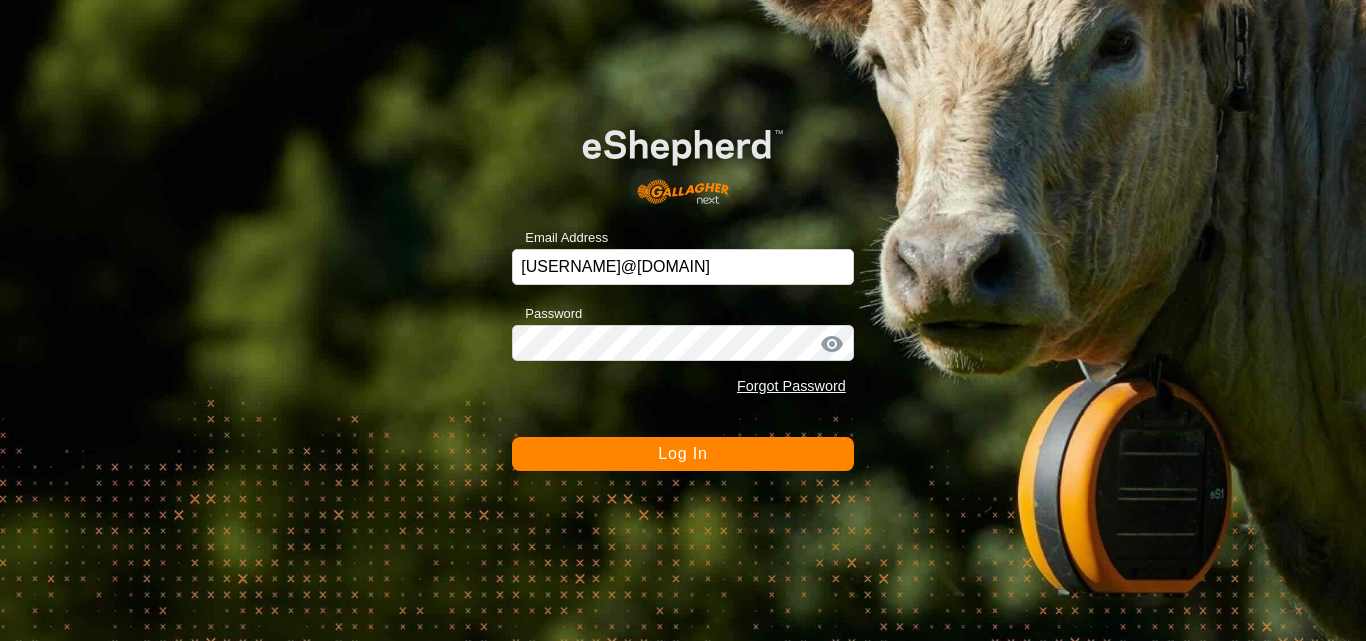 click on "Log In" 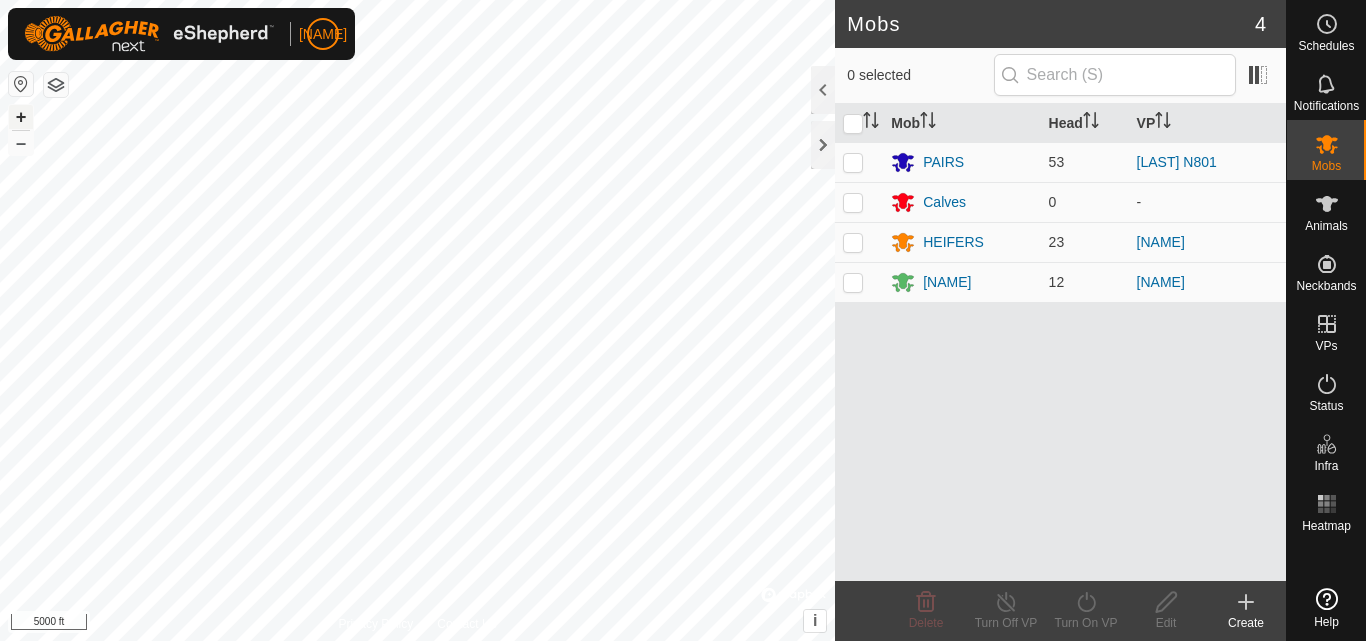 click on "+" at bounding box center [21, 117] 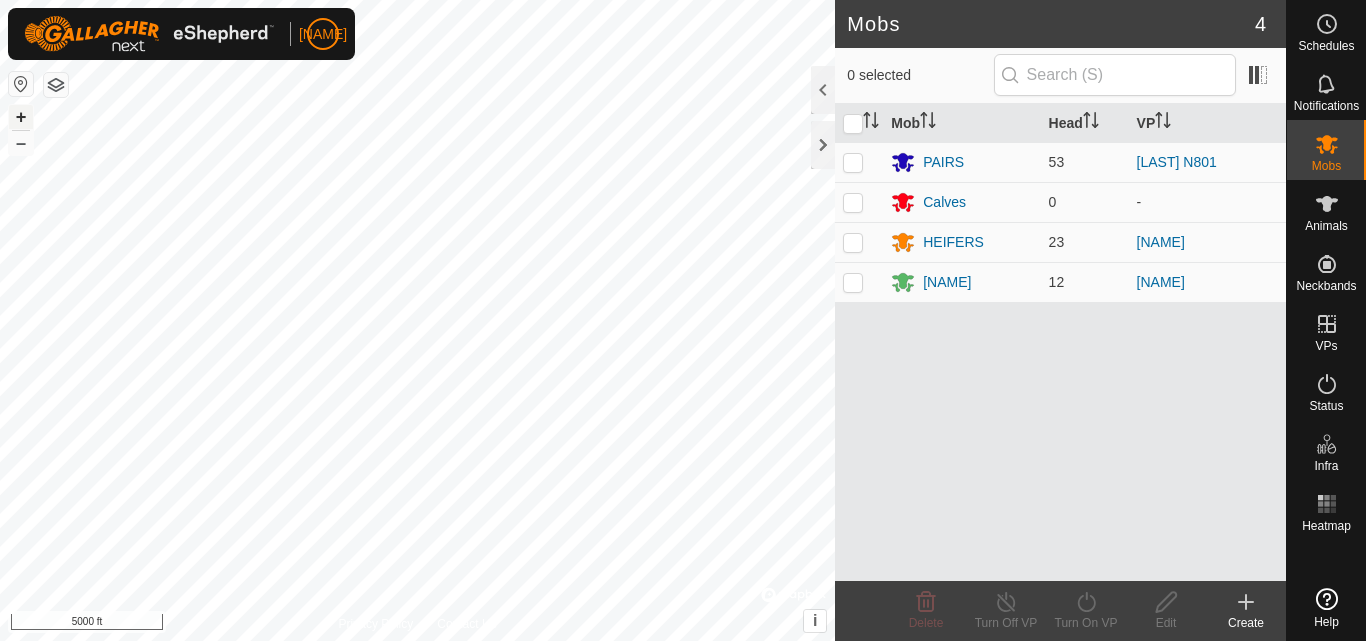 click on "+" at bounding box center [21, 117] 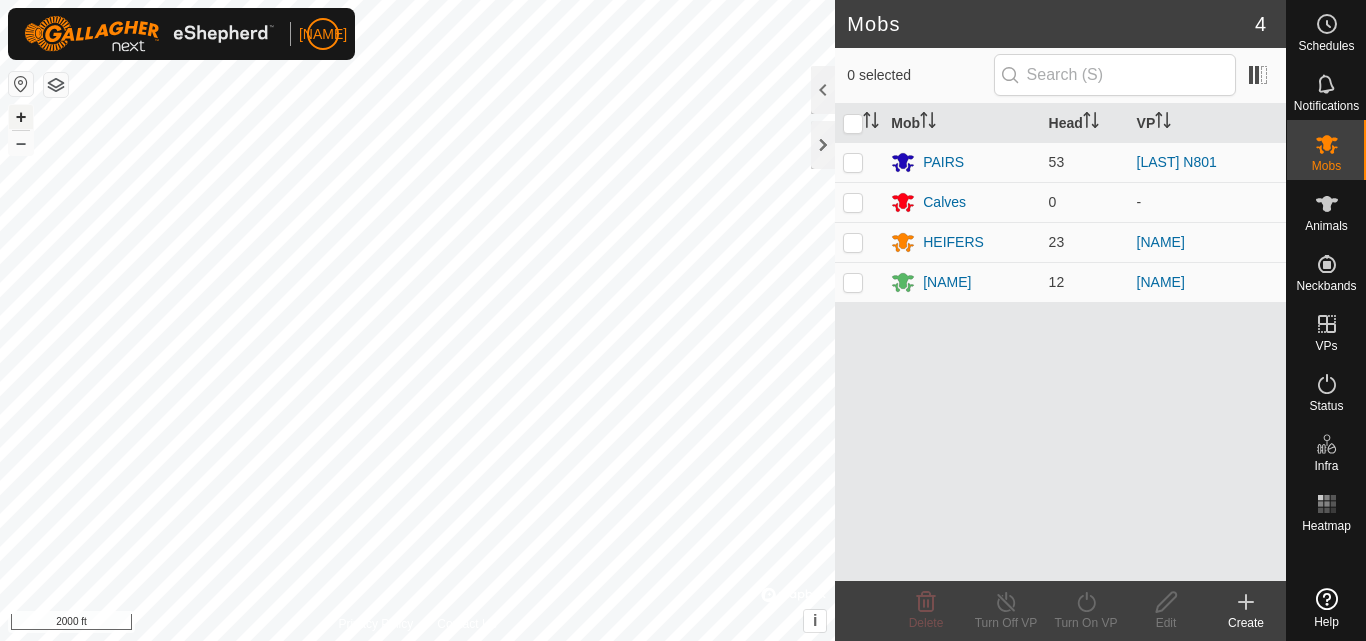 click on "+" at bounding box center [21, 117] 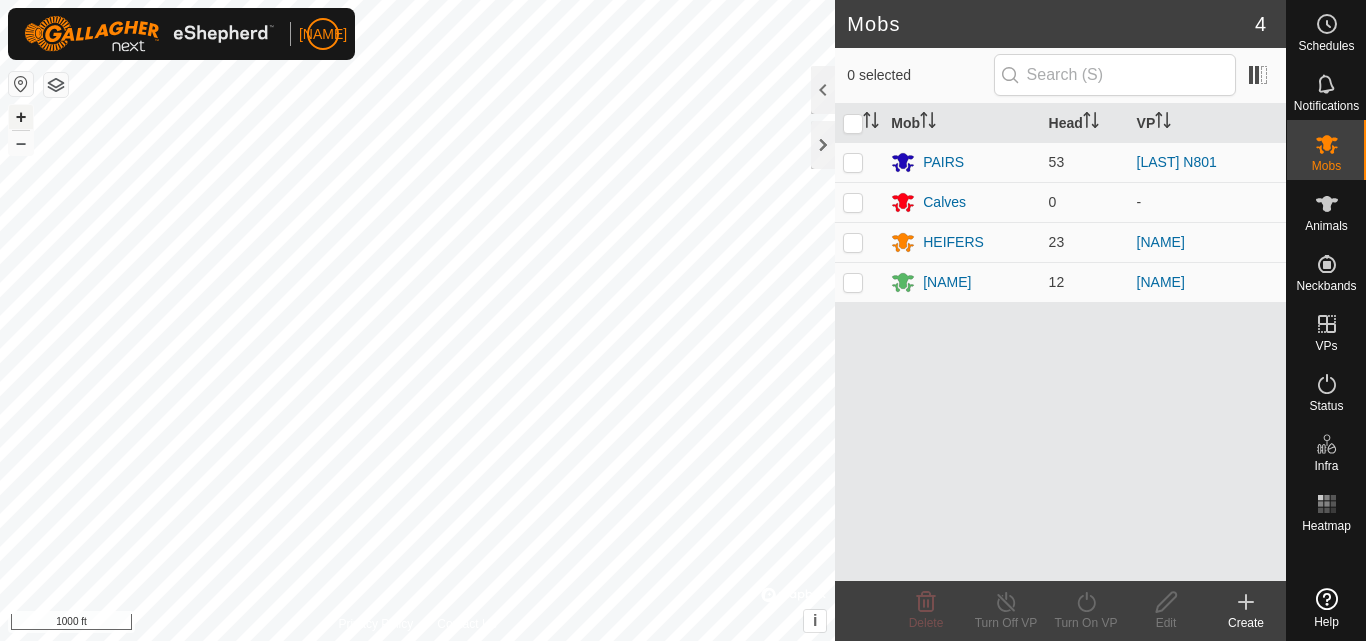 click on "+" at bounding box center [21, 117] 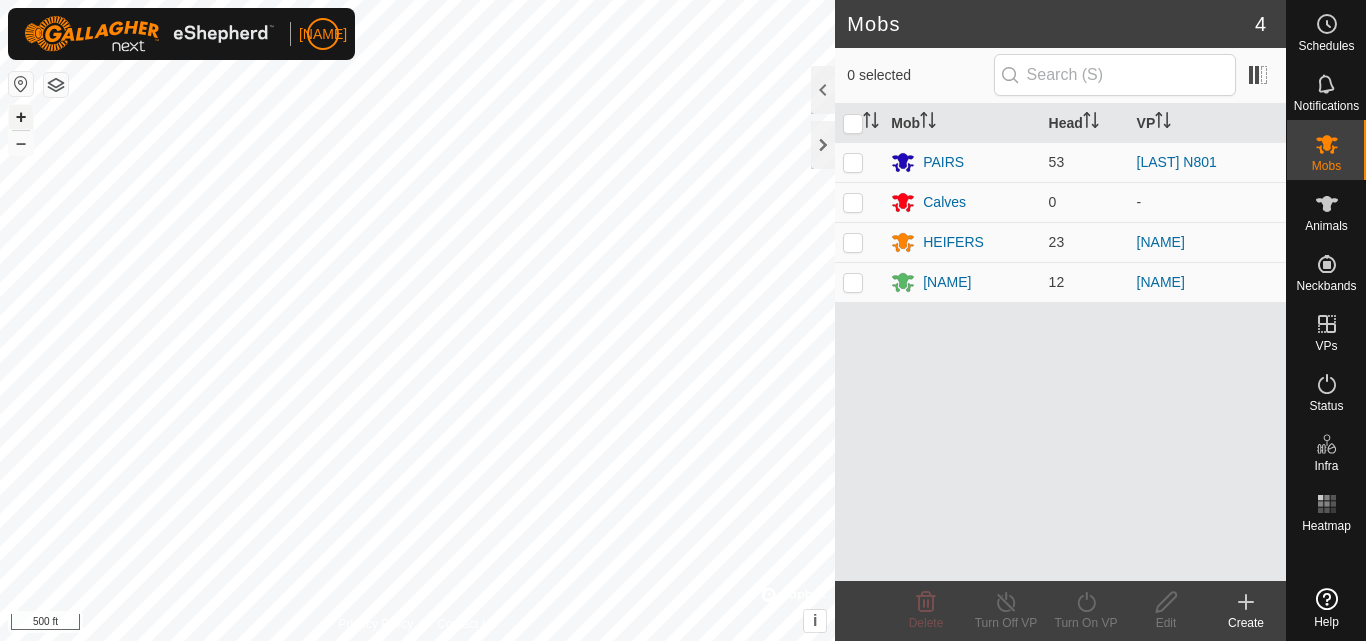 click on "+" at bounding box center (21, 117) 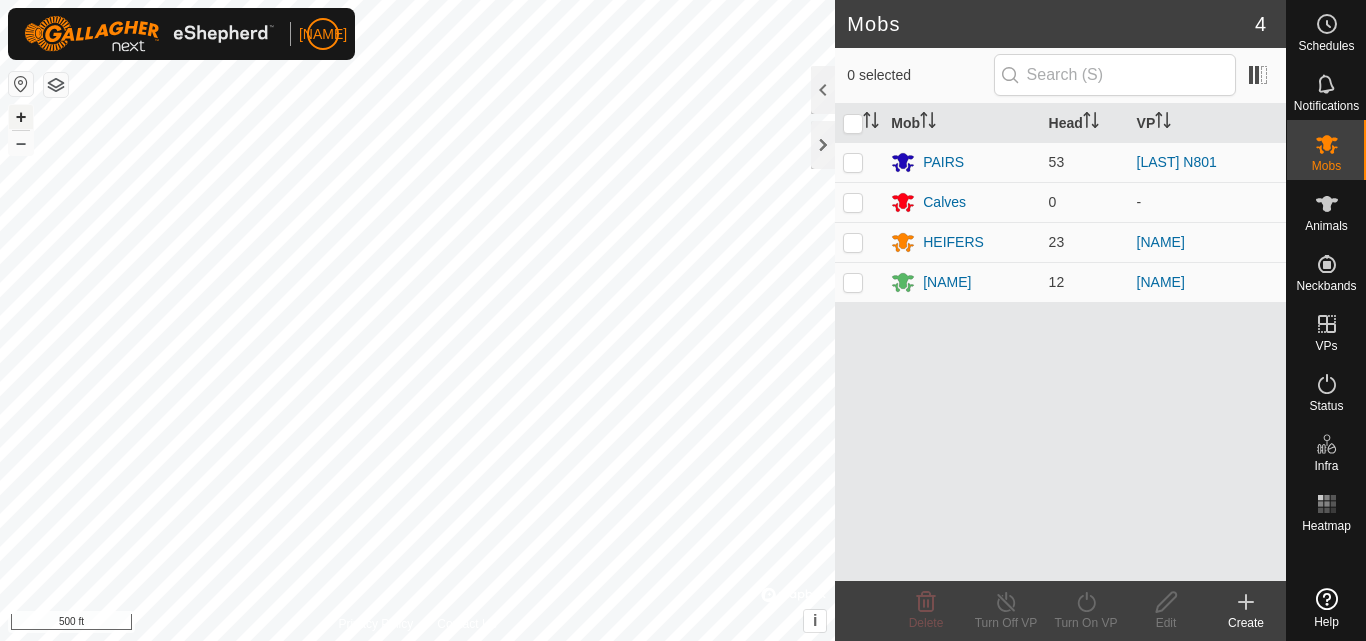 click on "+" at bounding box center [21, 117] 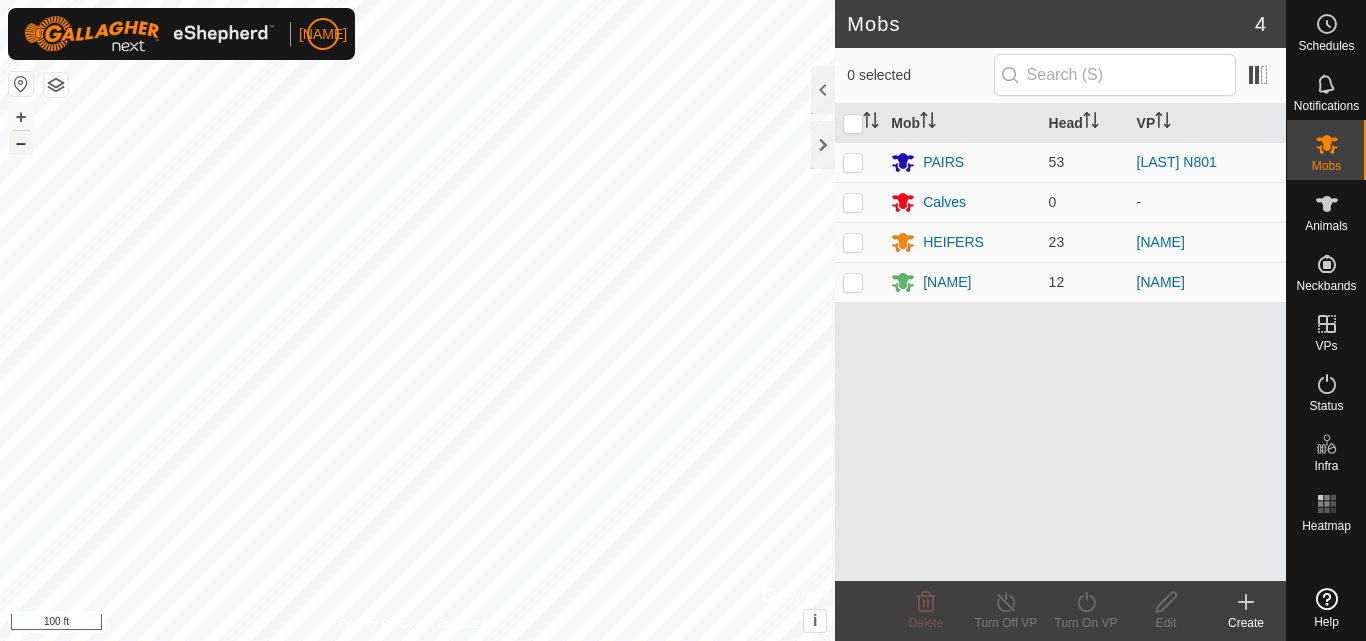 click on "–" at bounding box center (21, 143) 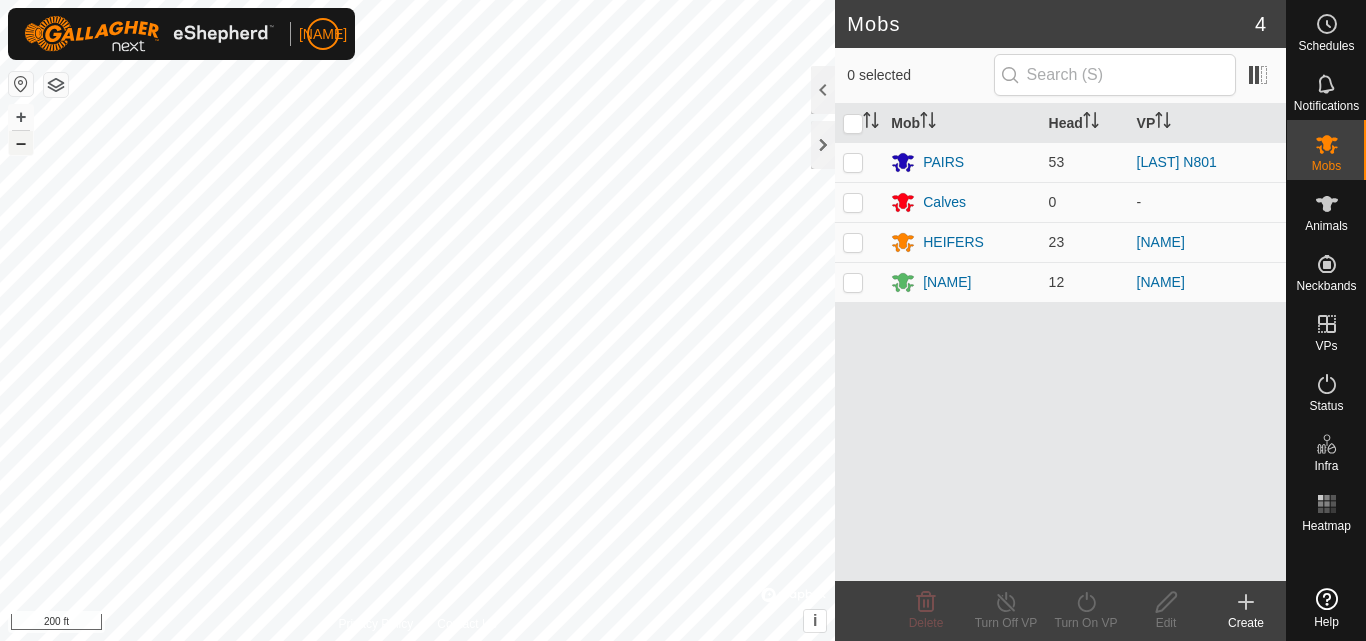 click on "–" at bounding box center (21, 143) 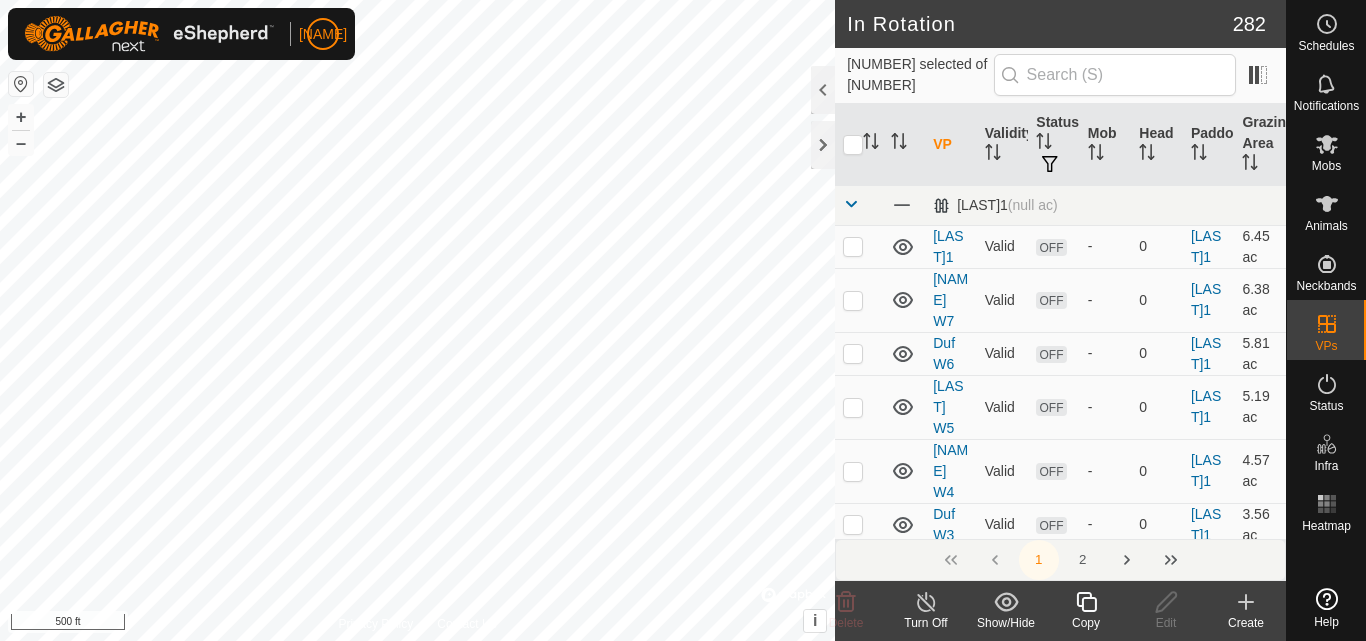 click on "Edit" 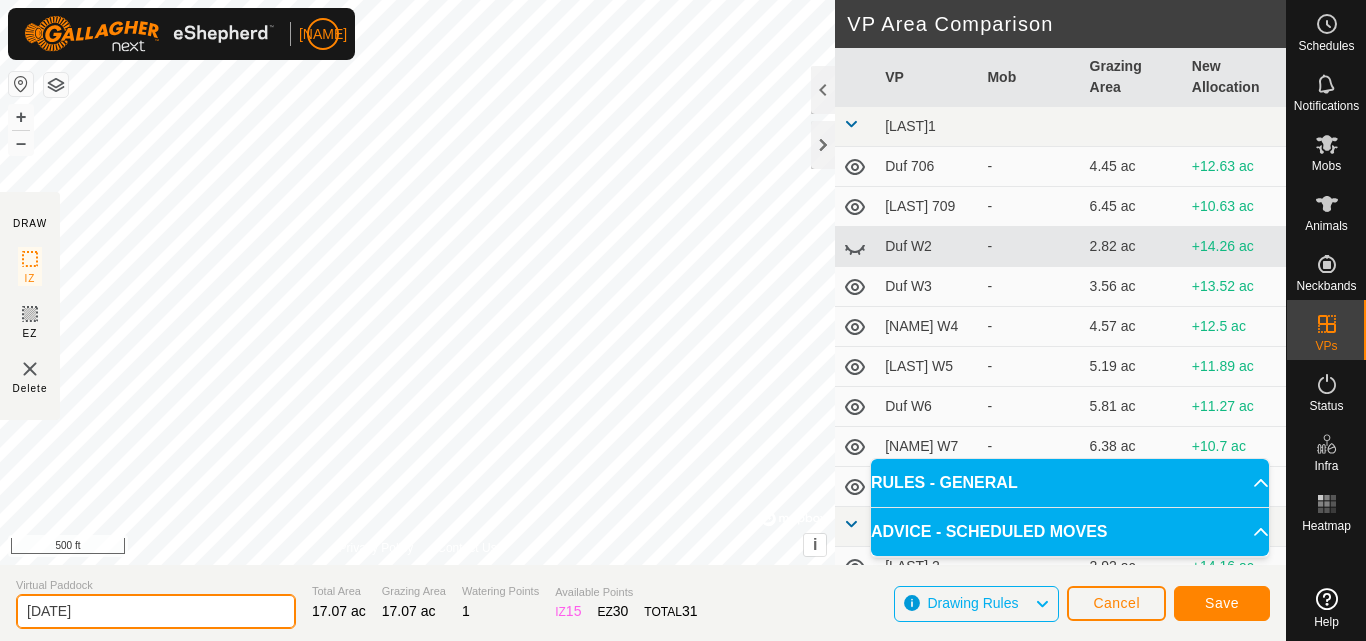 click on "[DATE]" 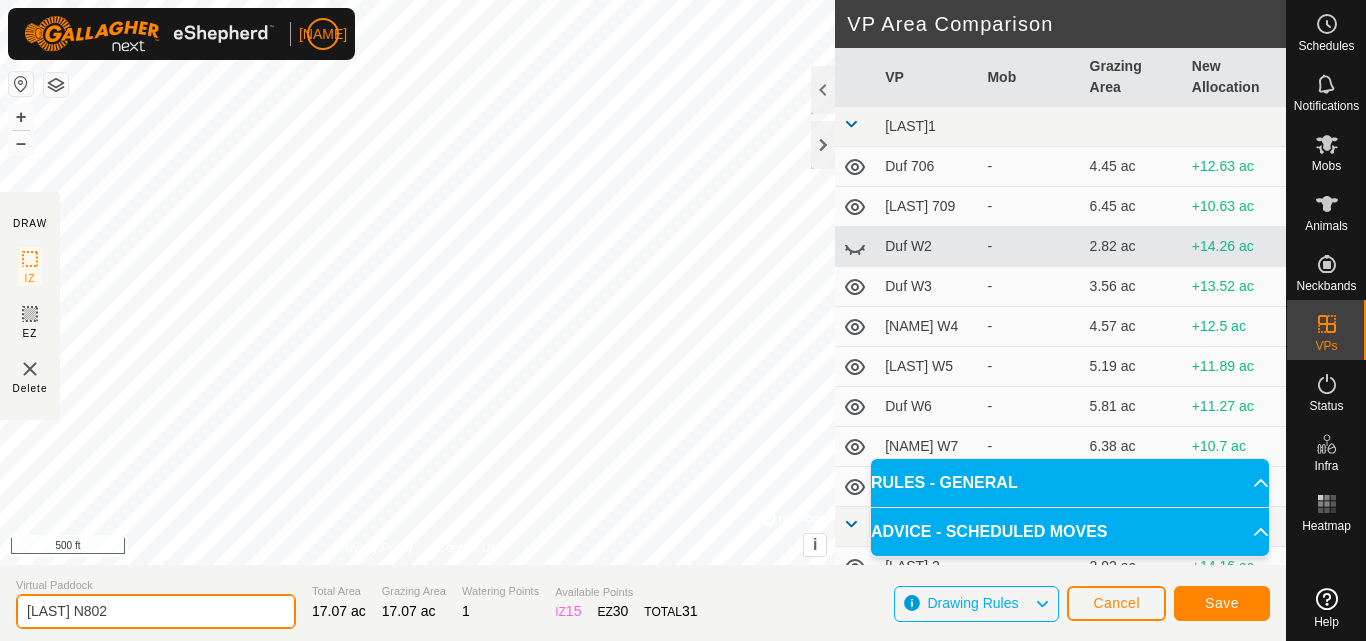 type on "[LAST] N802" 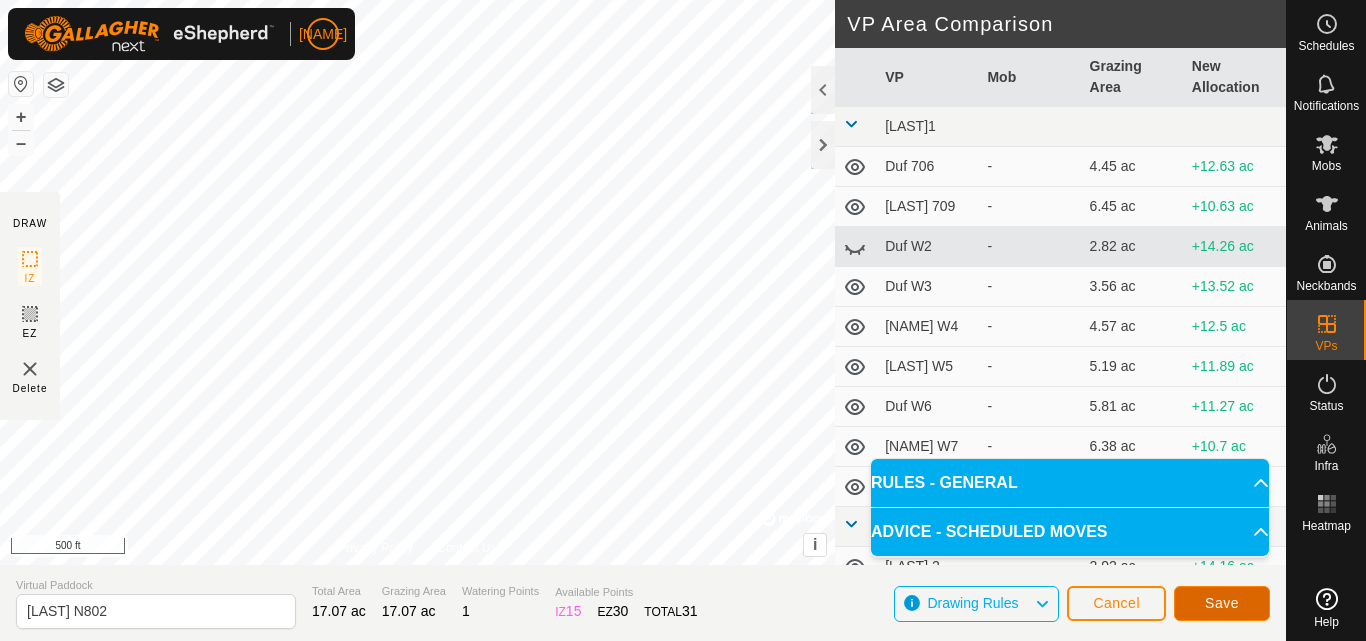 click on "Save" 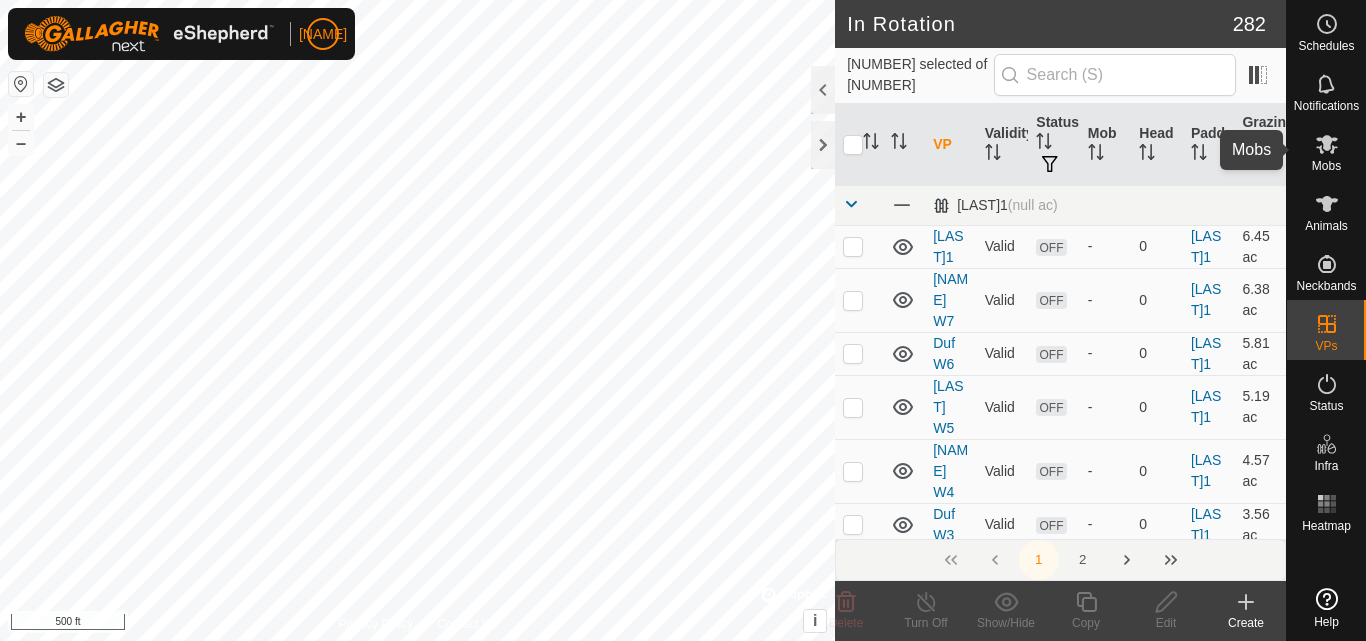 click 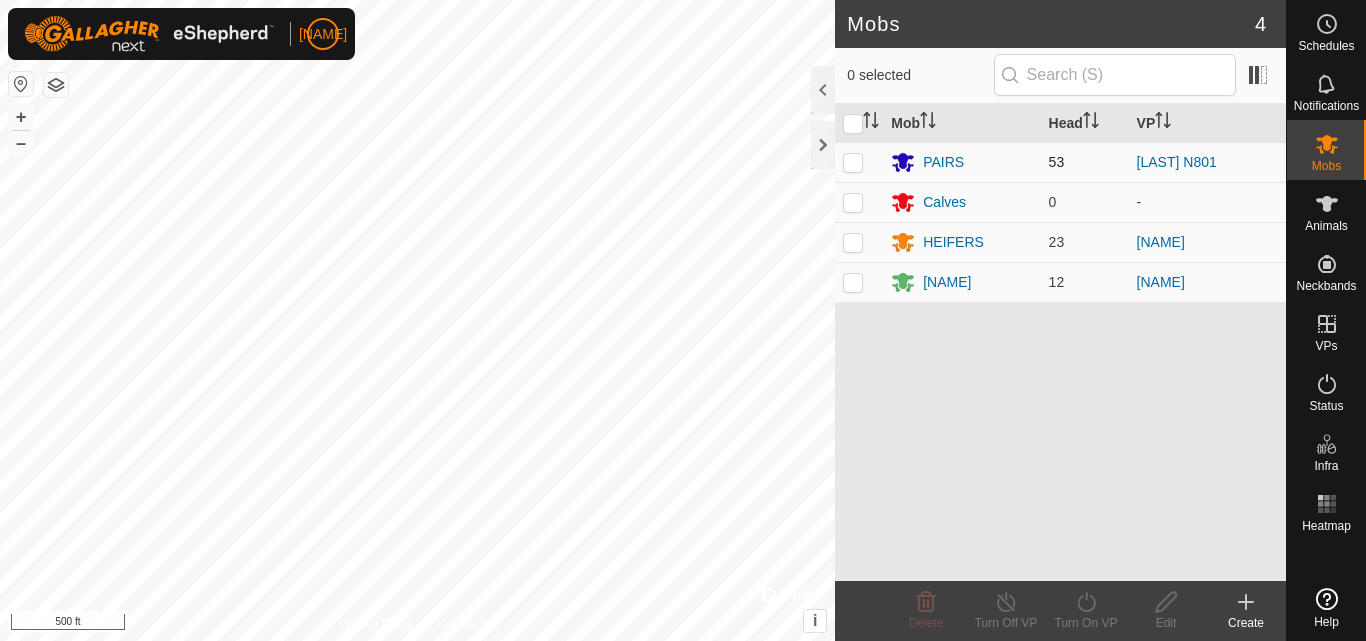 click at bounding box center (853, 162) 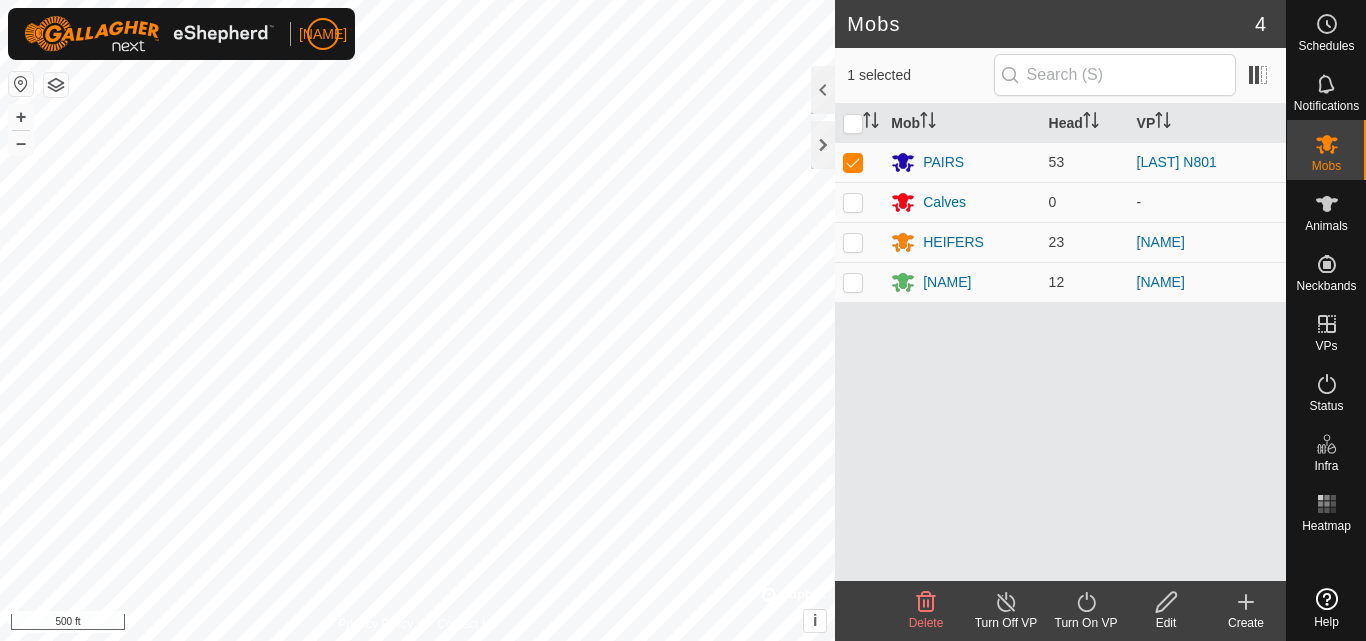 click on "Mob Head VP PAIRS 53 [LAST] N801 Calves 0 - HEIFERS 23 Rus801 SNOD PAIRS 12 [LAST]801" at bounding box center [1060, 342] 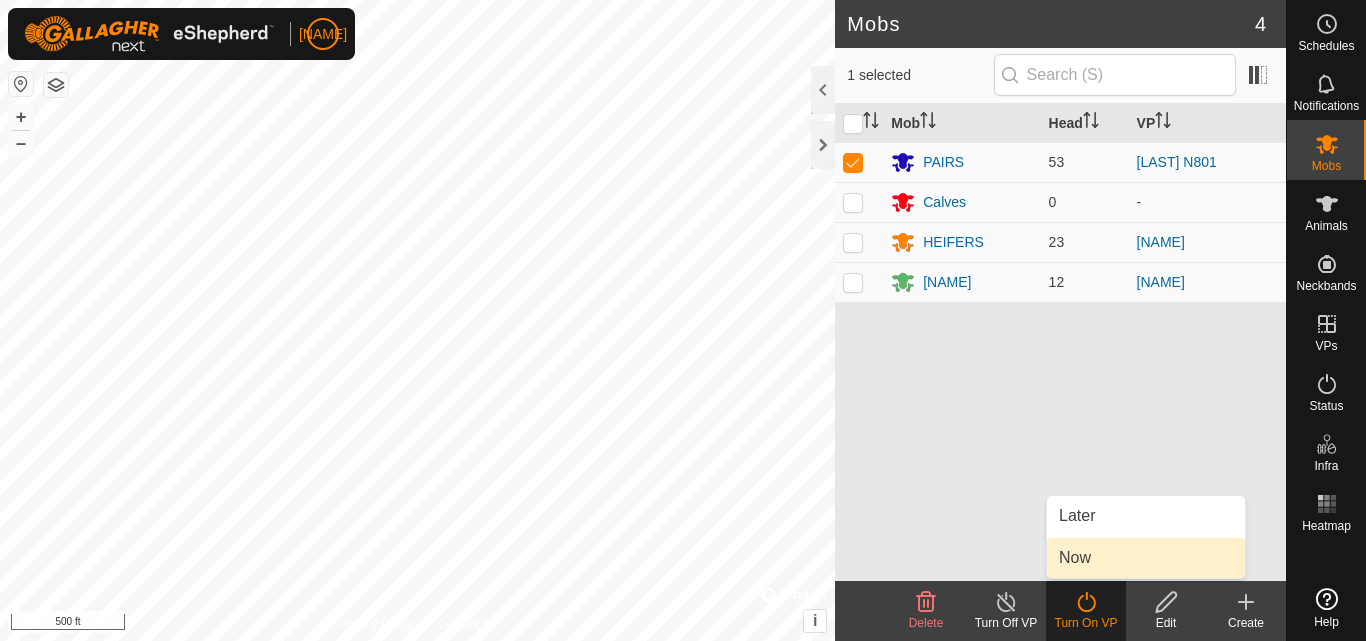 click on "Now" at bounding box center (1146, 558) 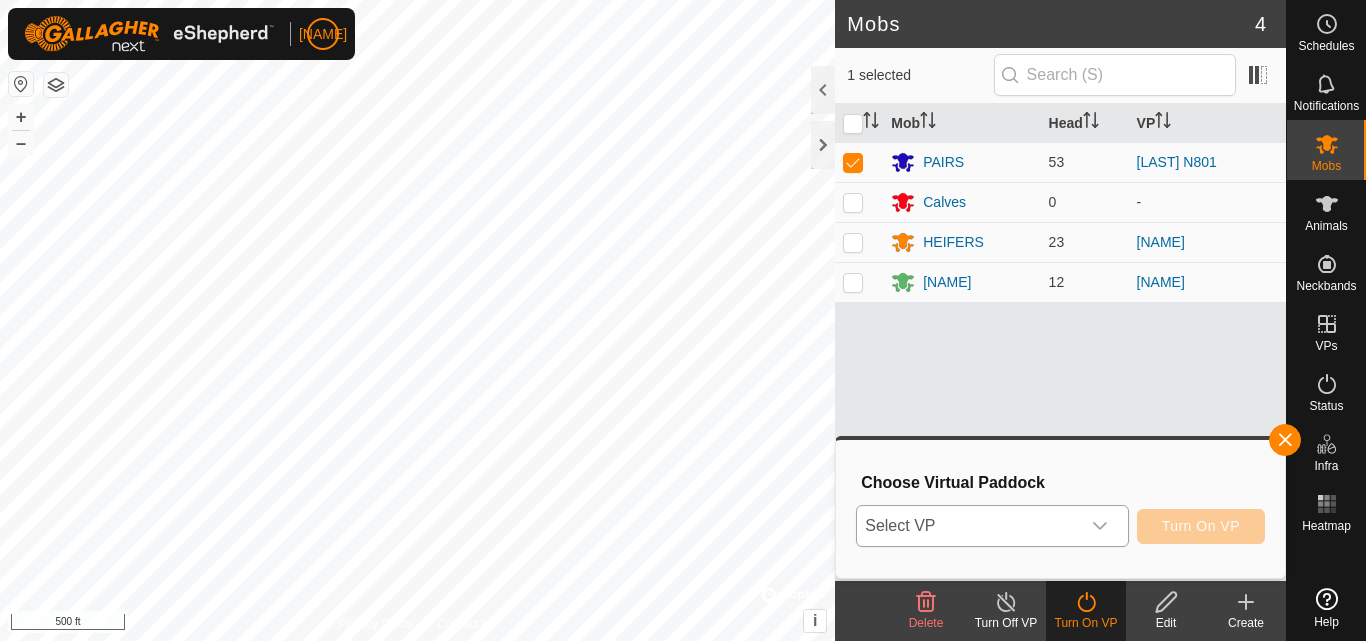 click on "Select VP" at bounding box center [968, 526] 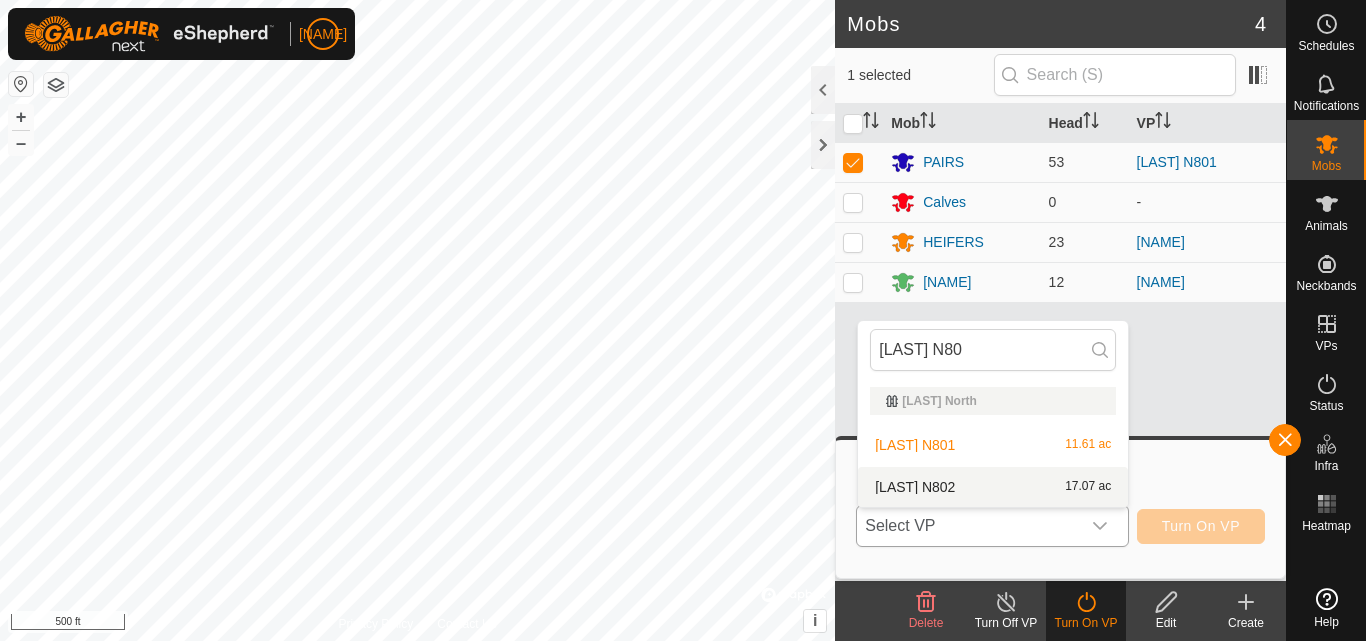 type on "[LAST] N80" 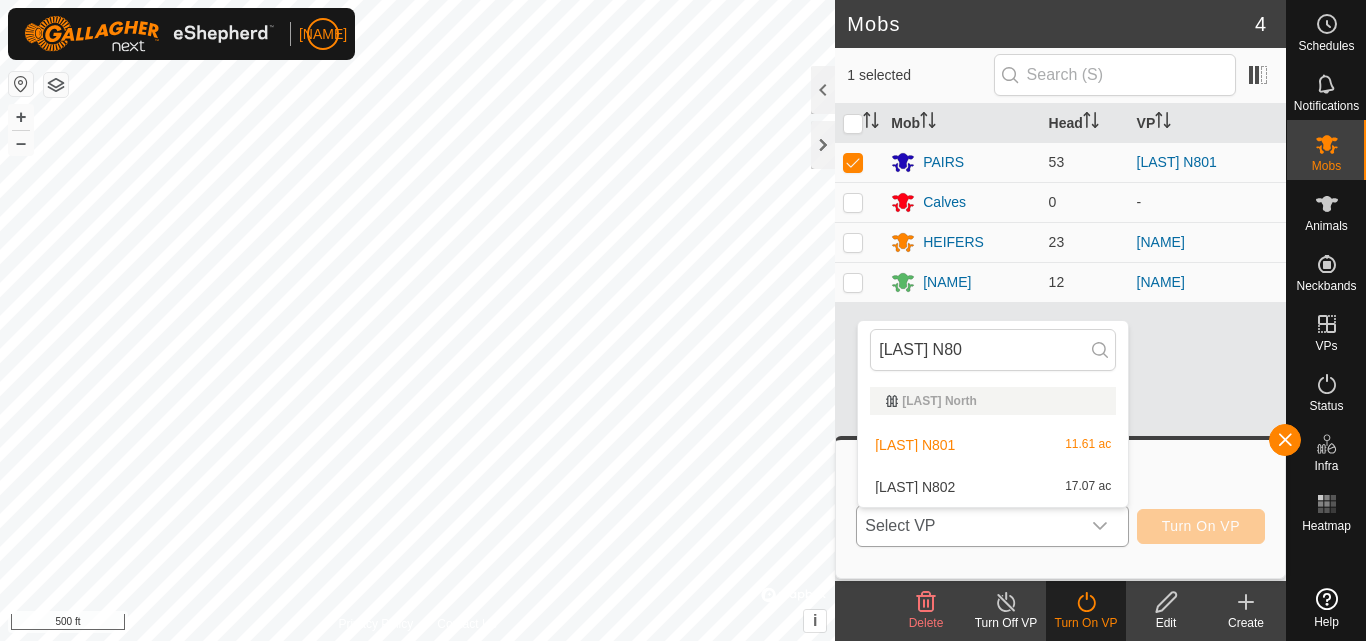 click on "[NAME] N 802 [AREA]" at bounding box center [993, 487] 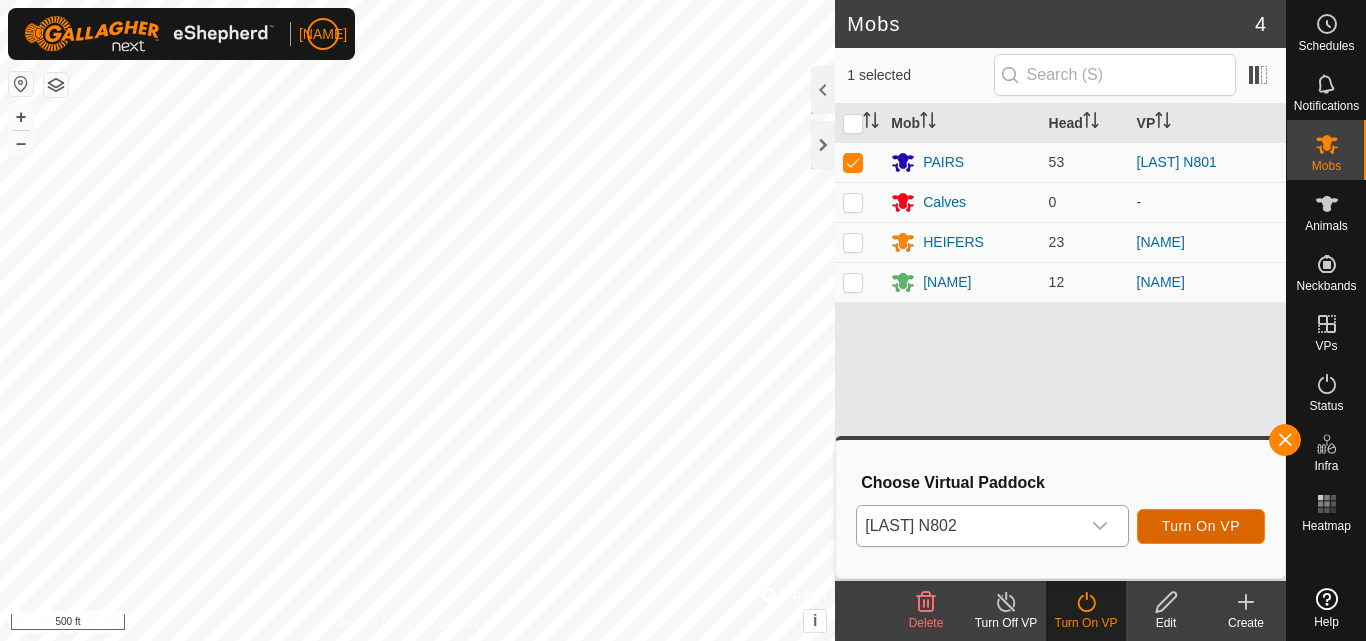 click on "Turn On VP" at bounding box center [1201, 526] 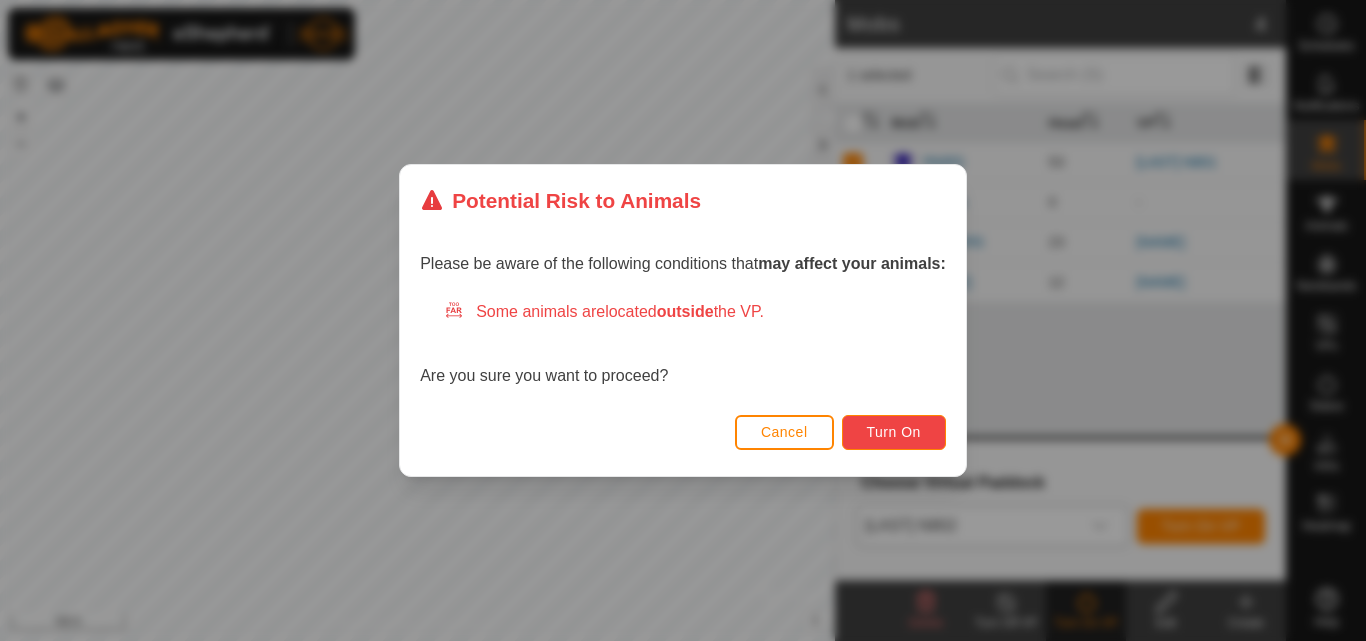 click on "Turn On" at bounding box center (894, 432) 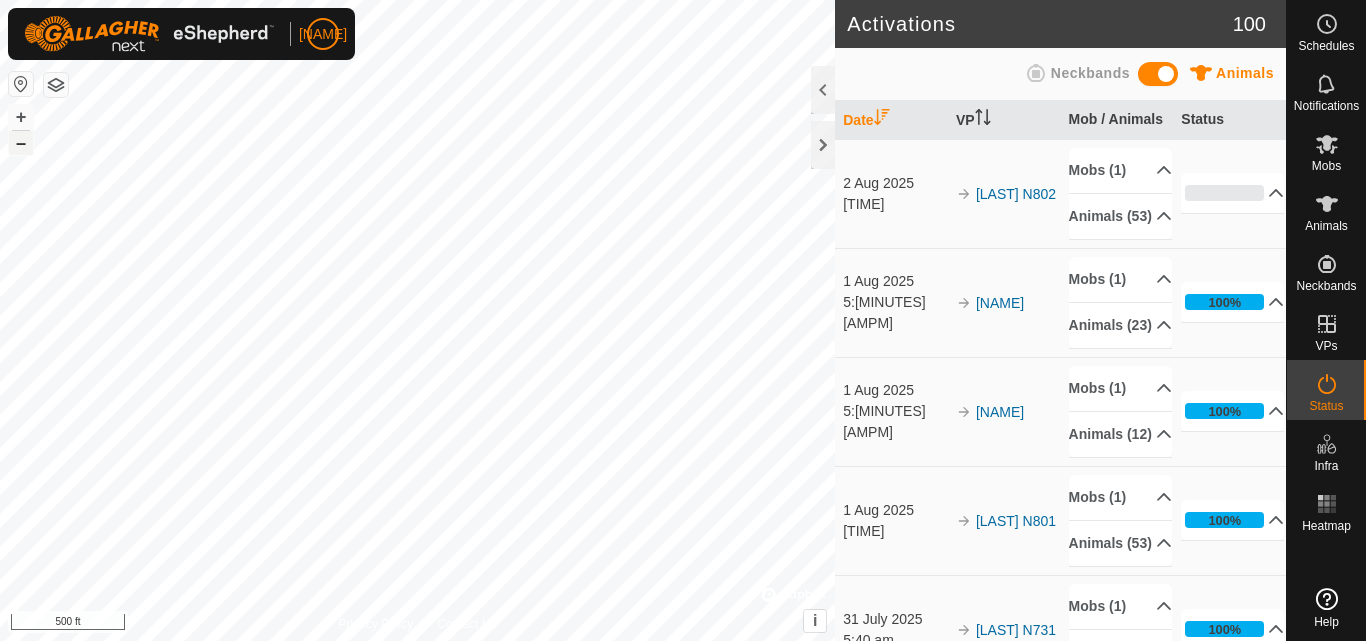 click on "–" at bounding box center (21, 143) 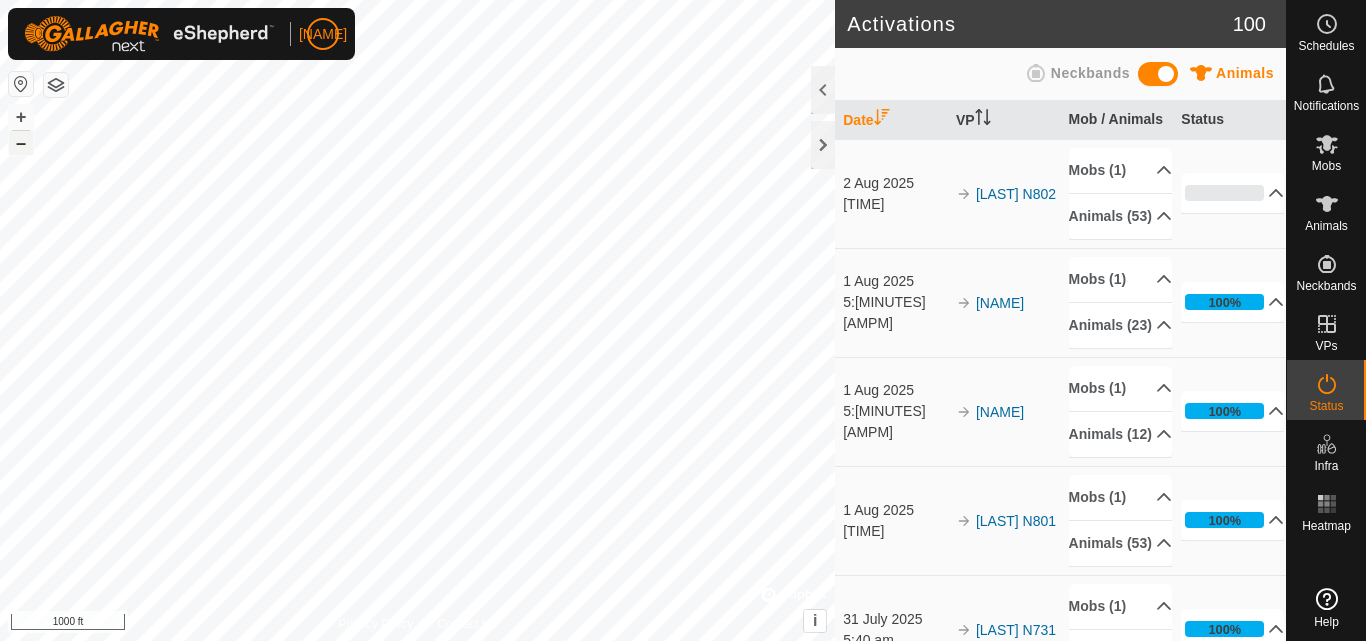 click on "–" at bounding box center [21, 143] 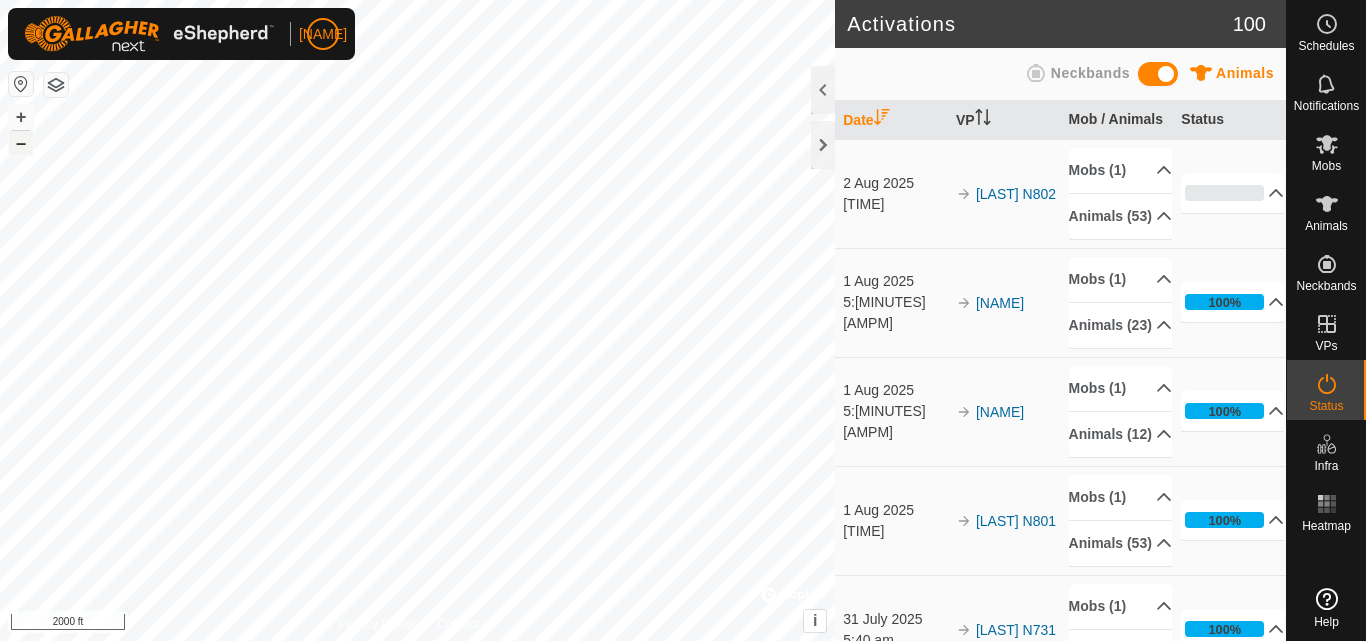 click on "–" at bounding box center (21, 143) 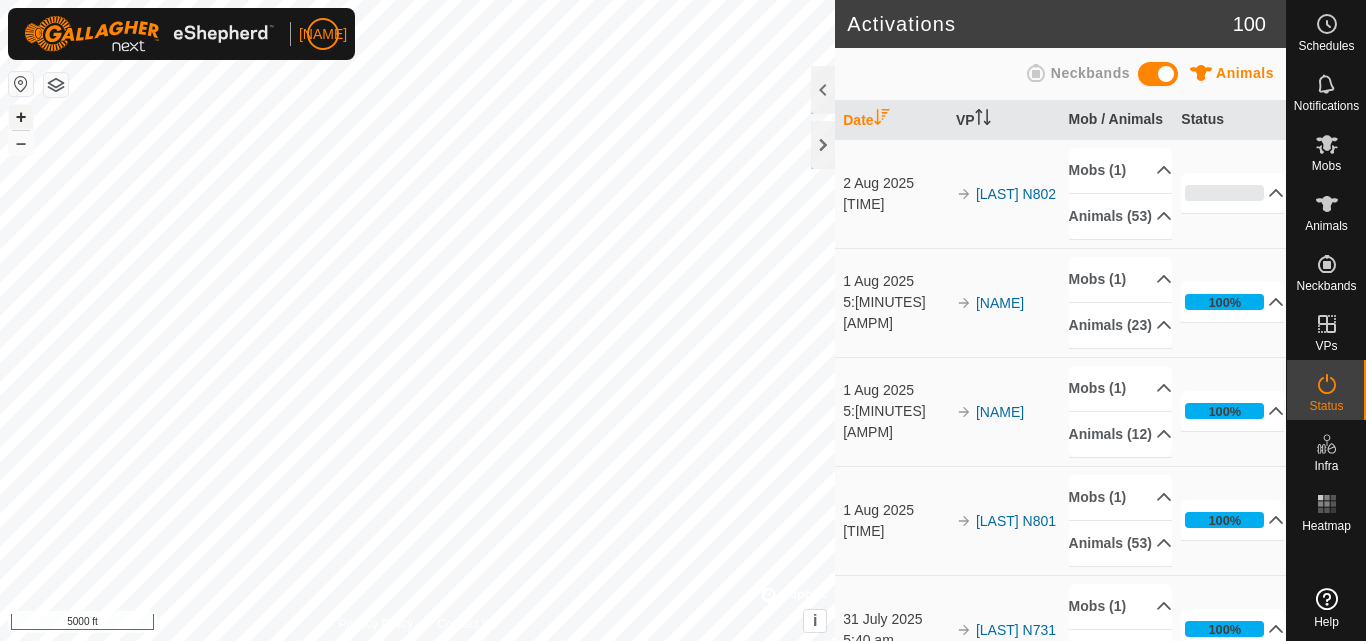 click on "+" at bounding box center [21, 117] 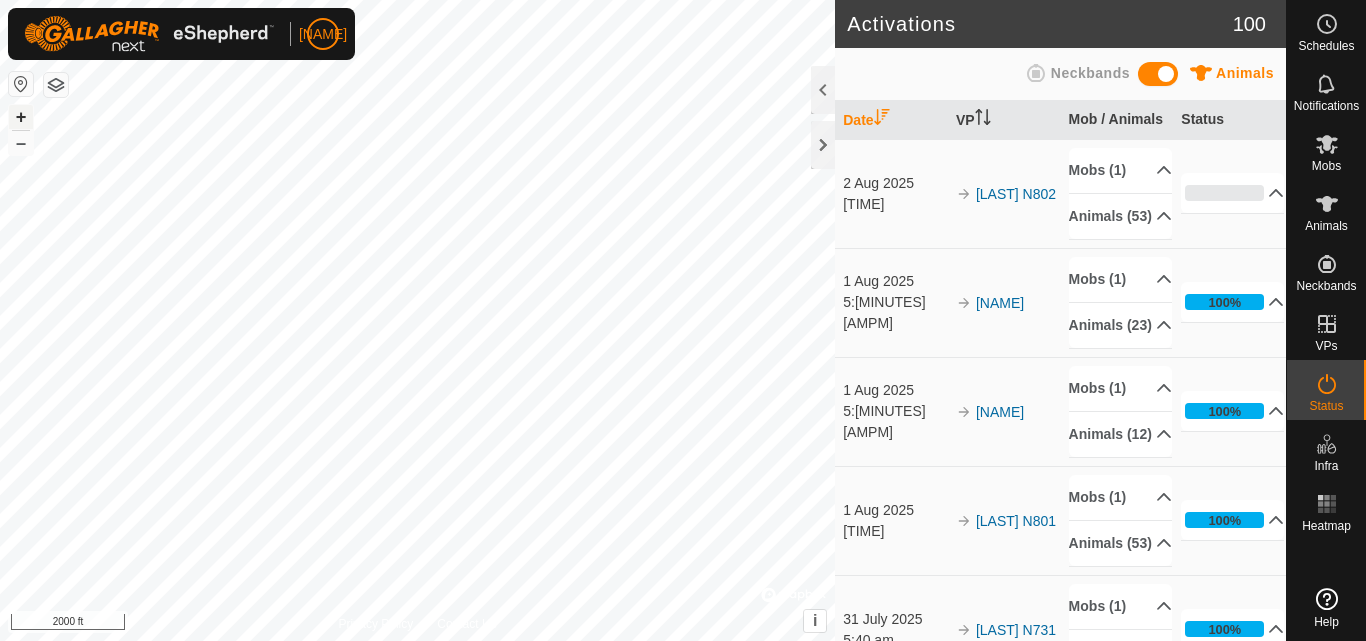 click on "+" at bounding box center [21, 117] 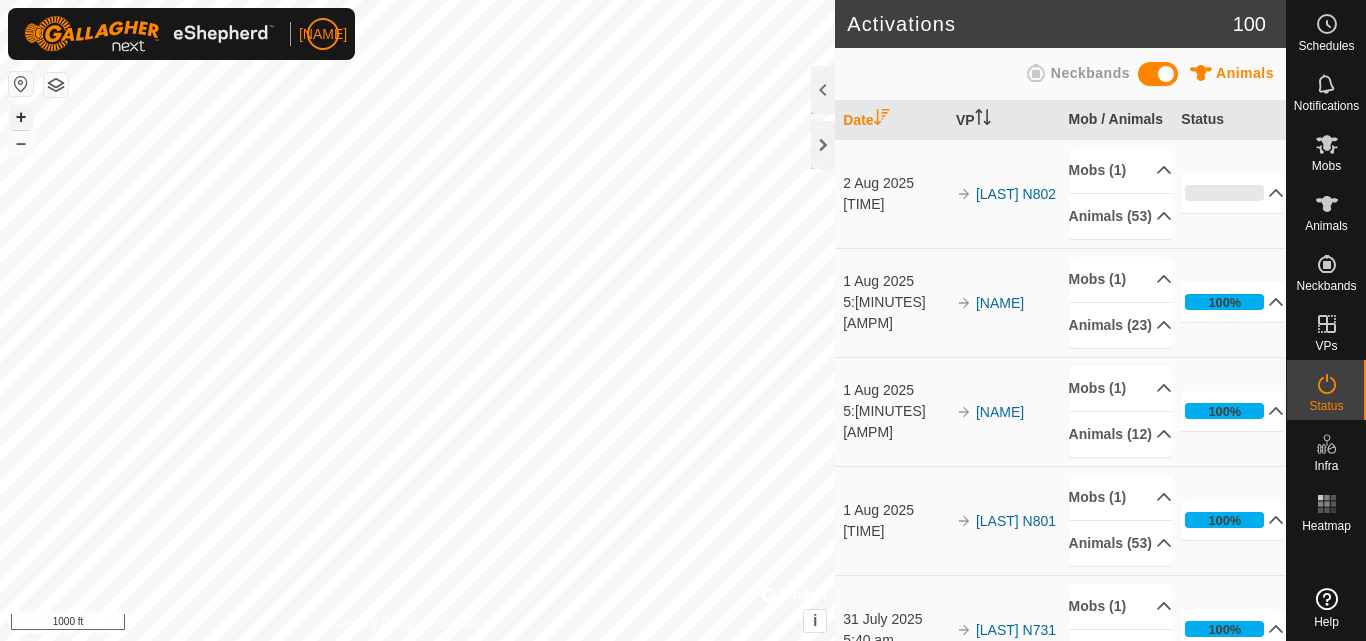 click on "+" at bounding box center (21, 117) 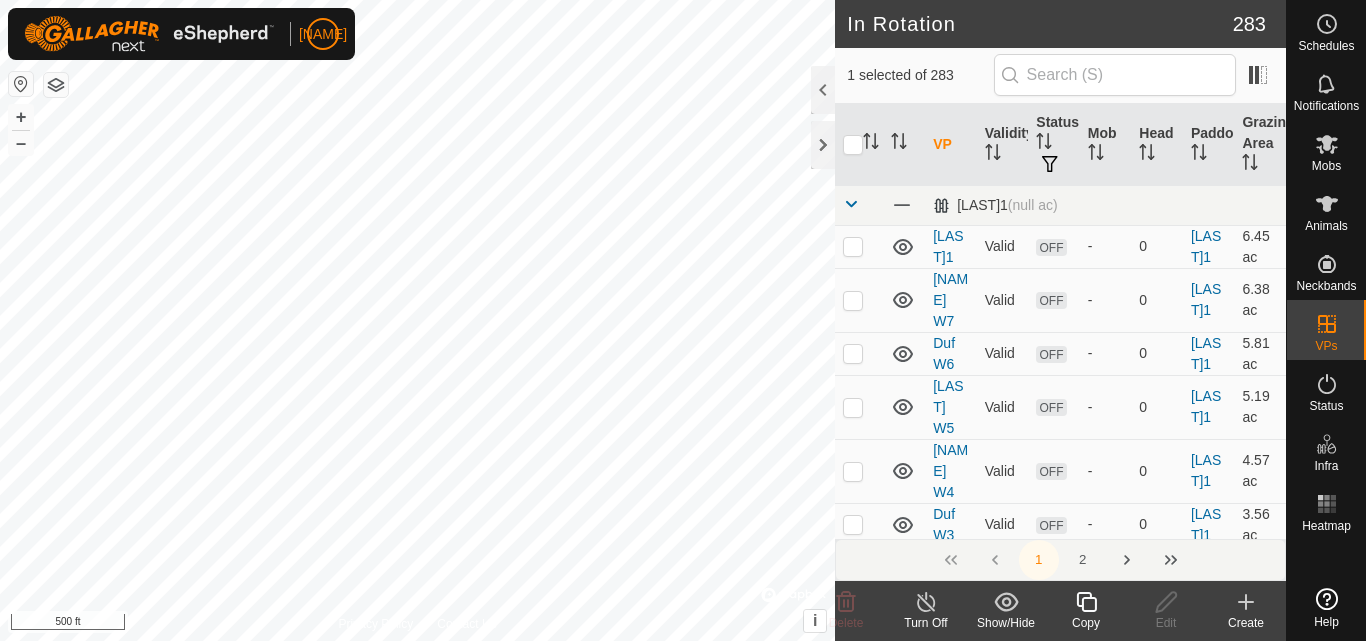 click 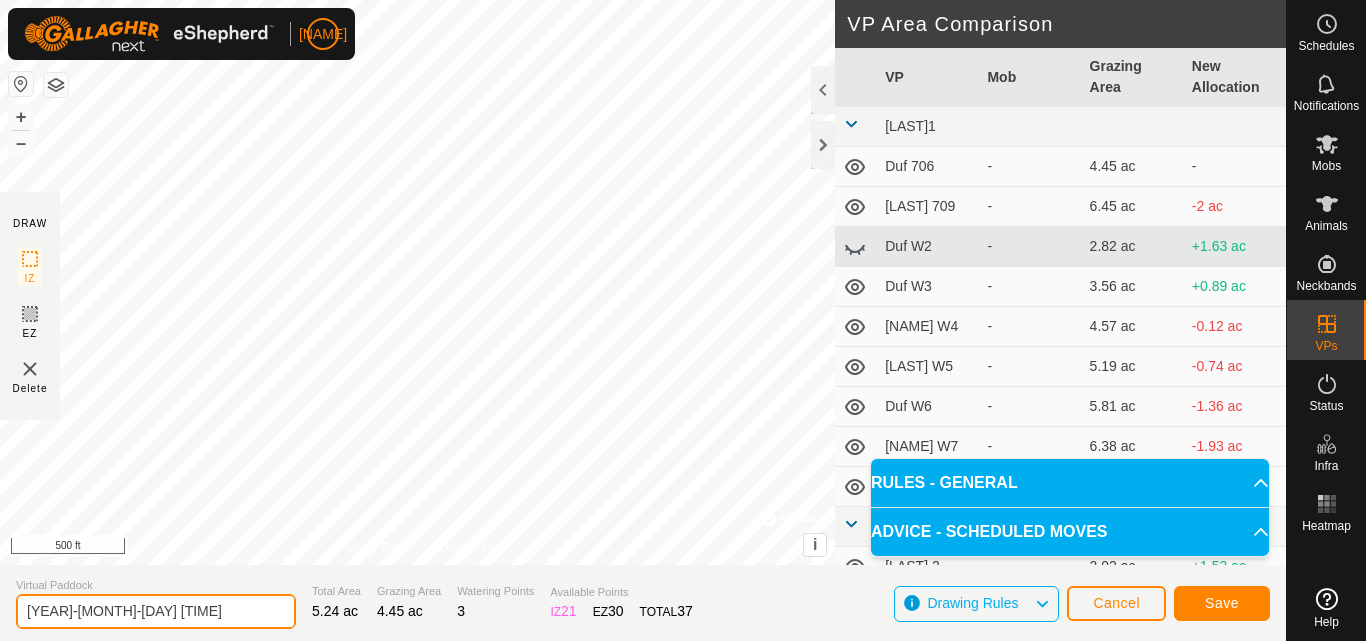 click on "[YEAR]-[MONTH]-[DAY] [TIME]" 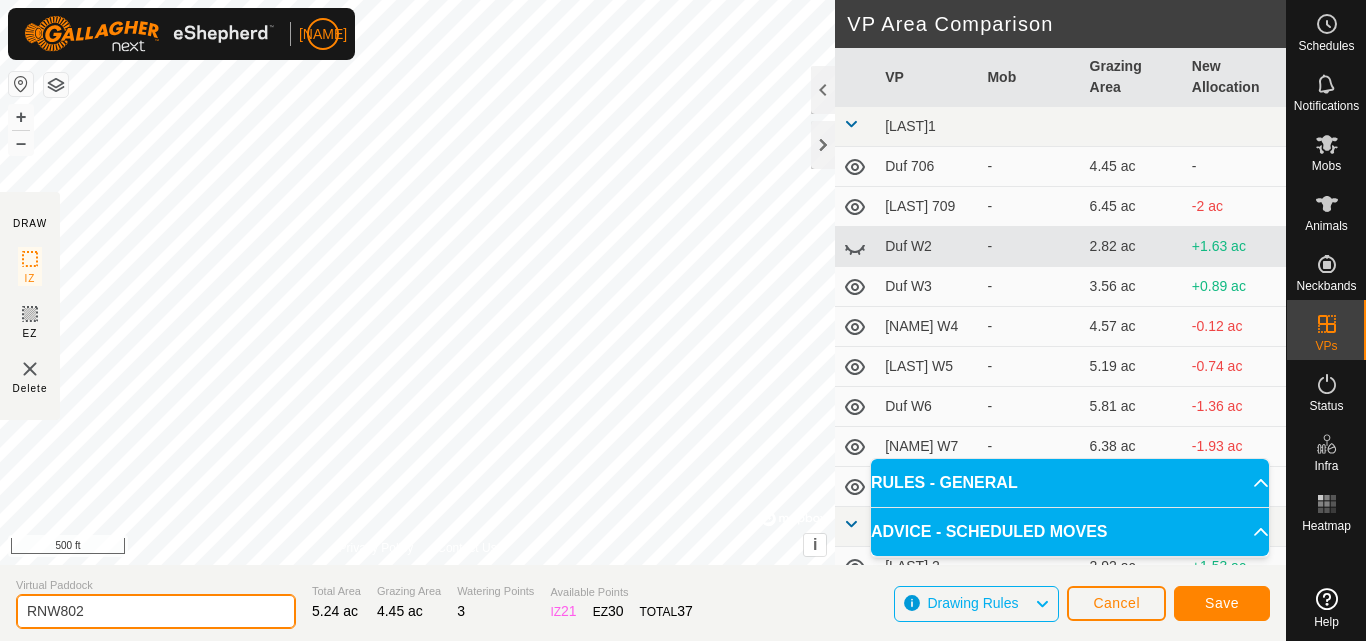 type on "RNW802" 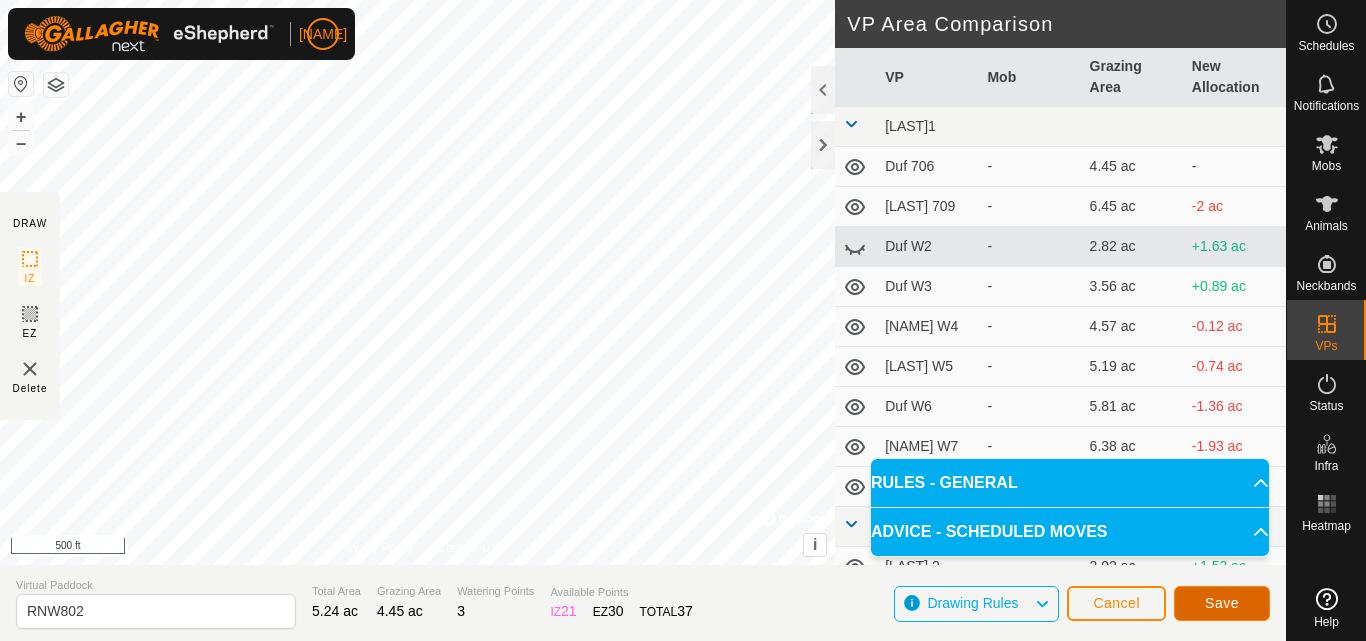 click on "Save" 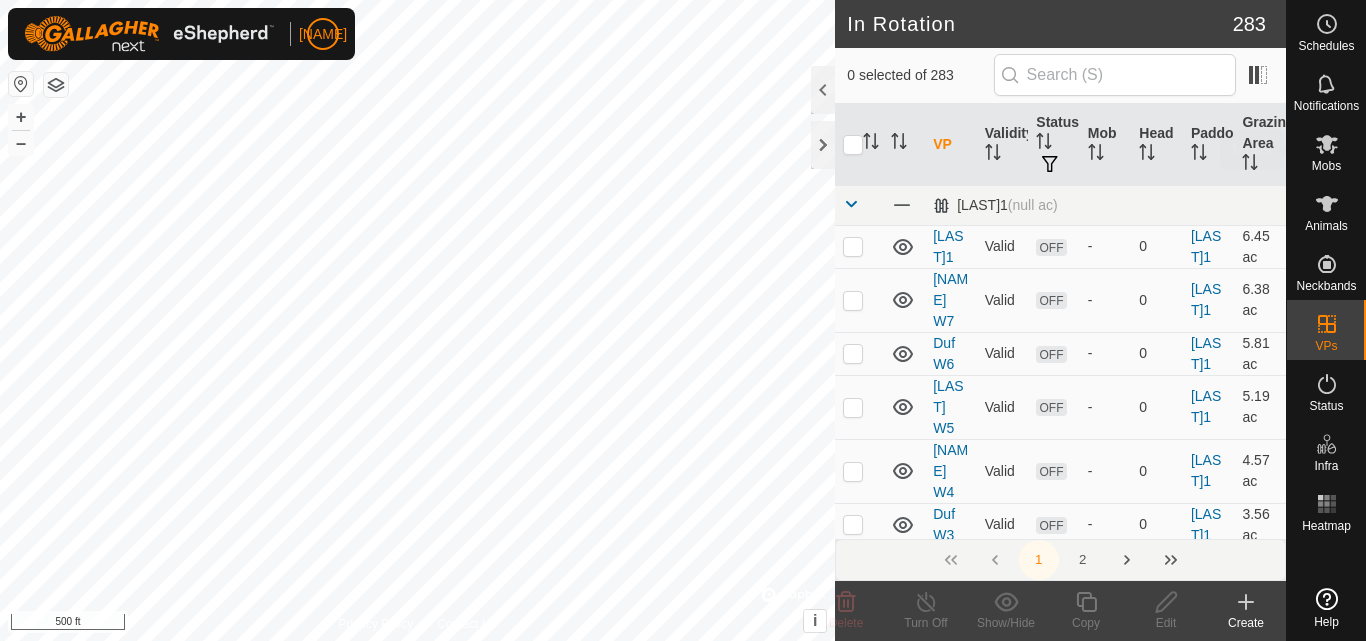 click 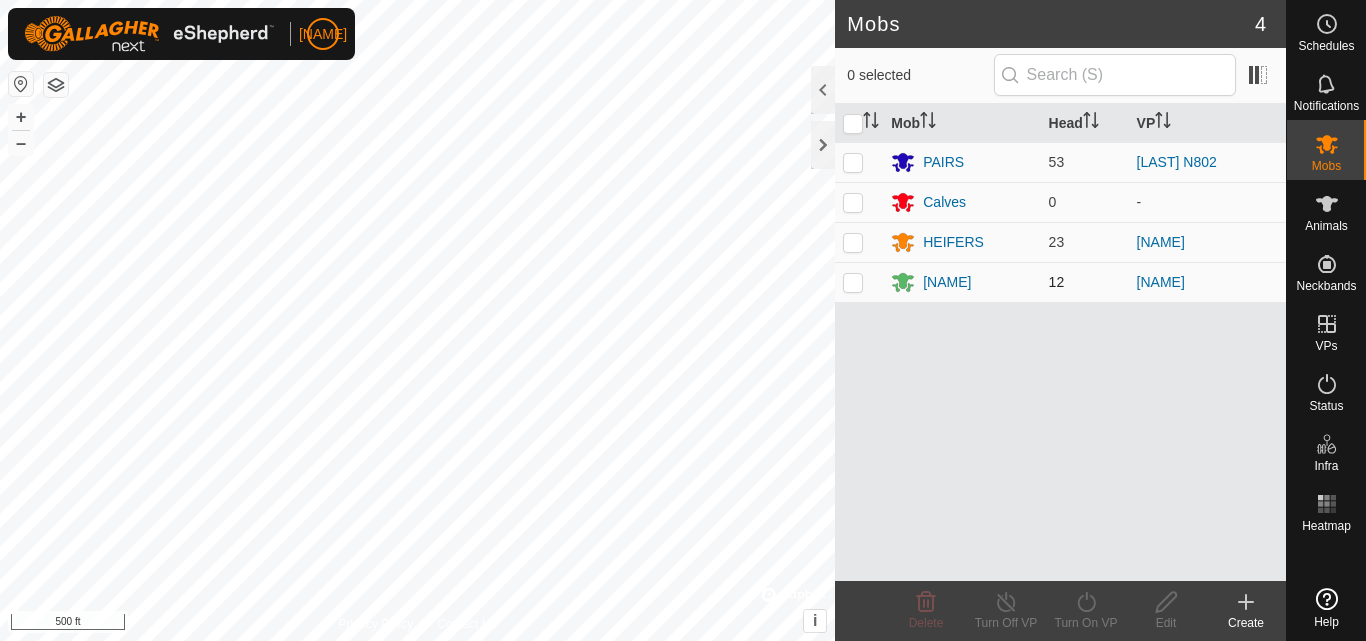 click at bounding box center [853, 282] 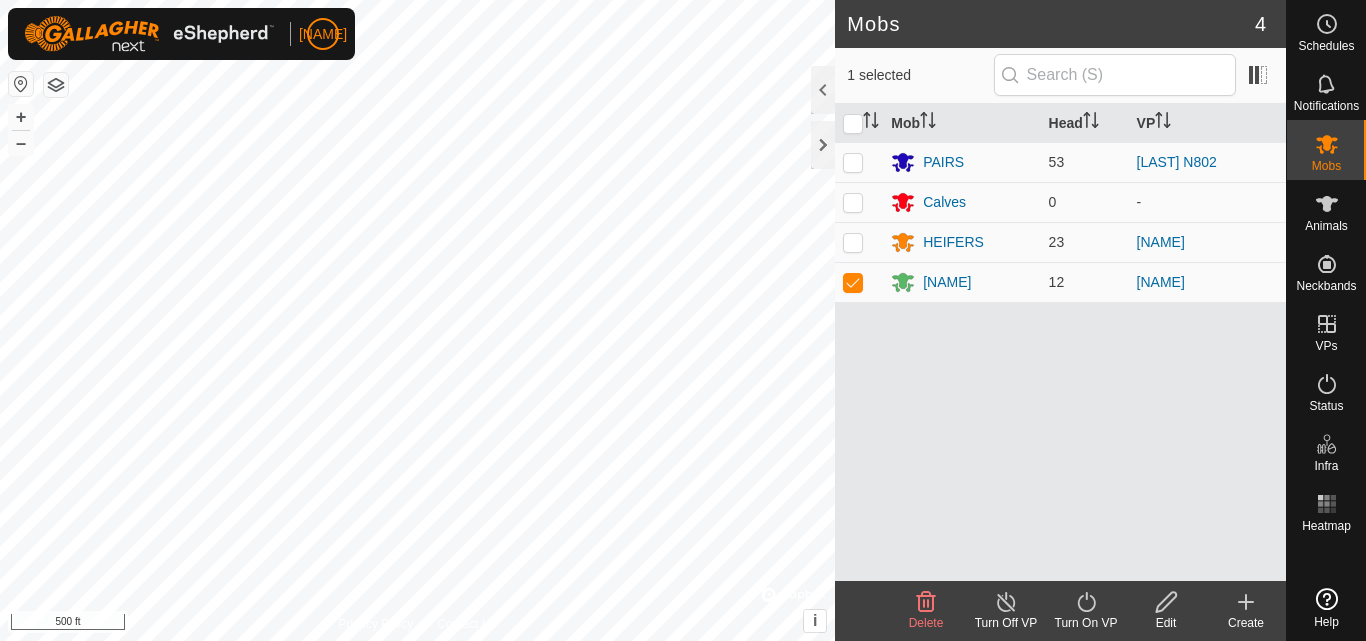 click 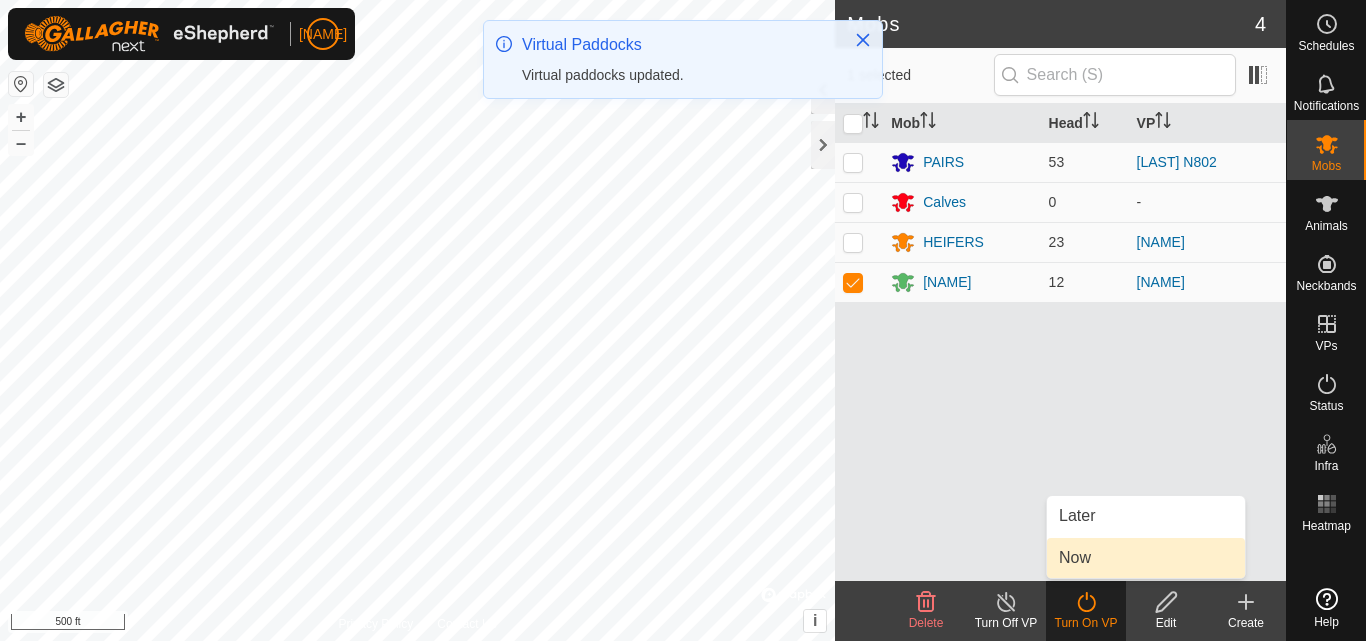 click on "Now" at bounding box center [1146, 558] 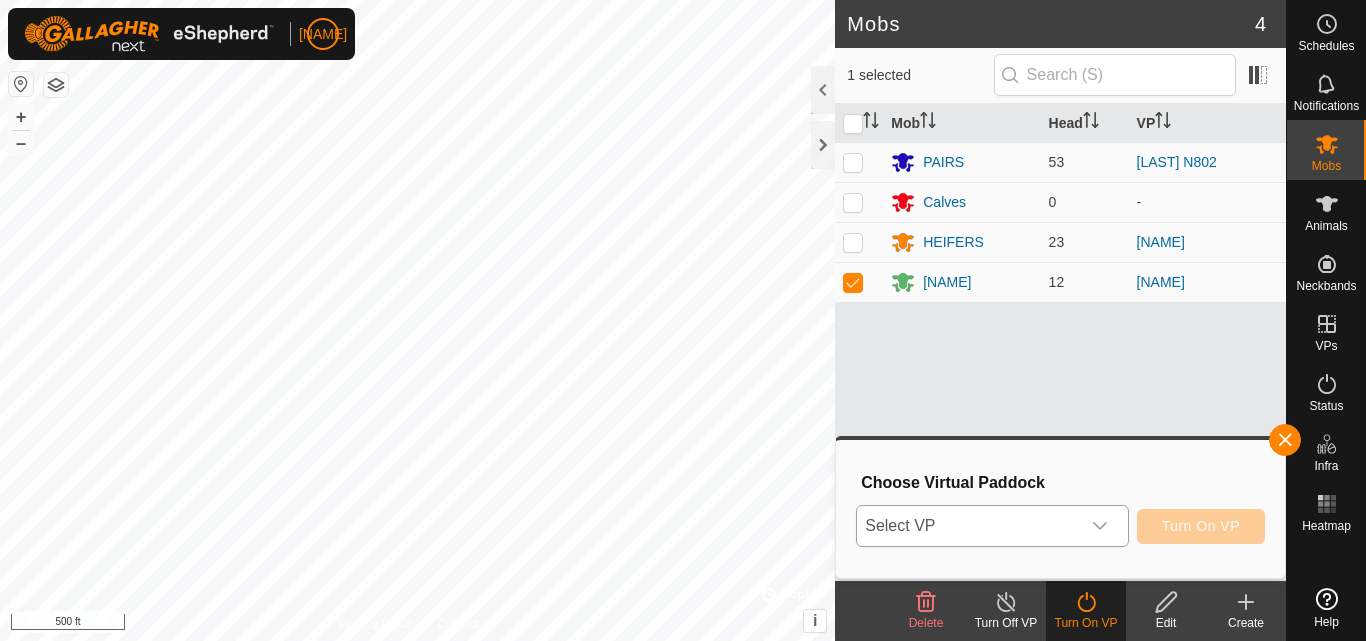 click on "Select VP" at bounding box center (968, 526) 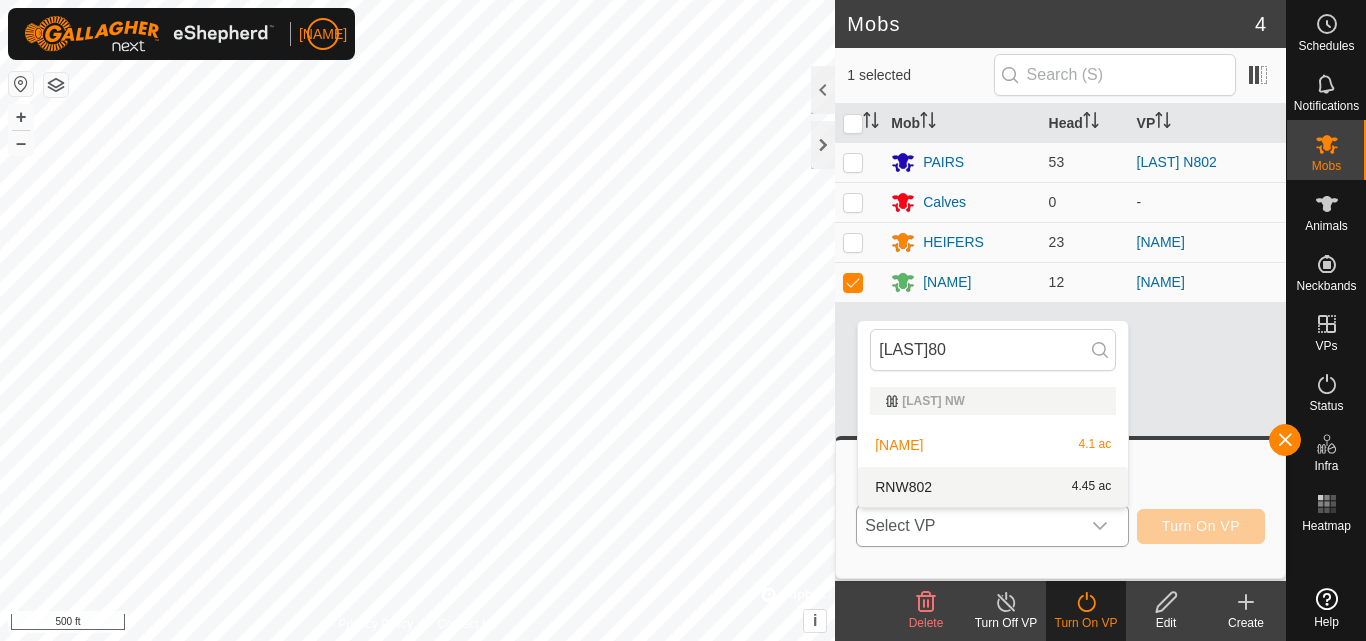 type on "[LAST]80" 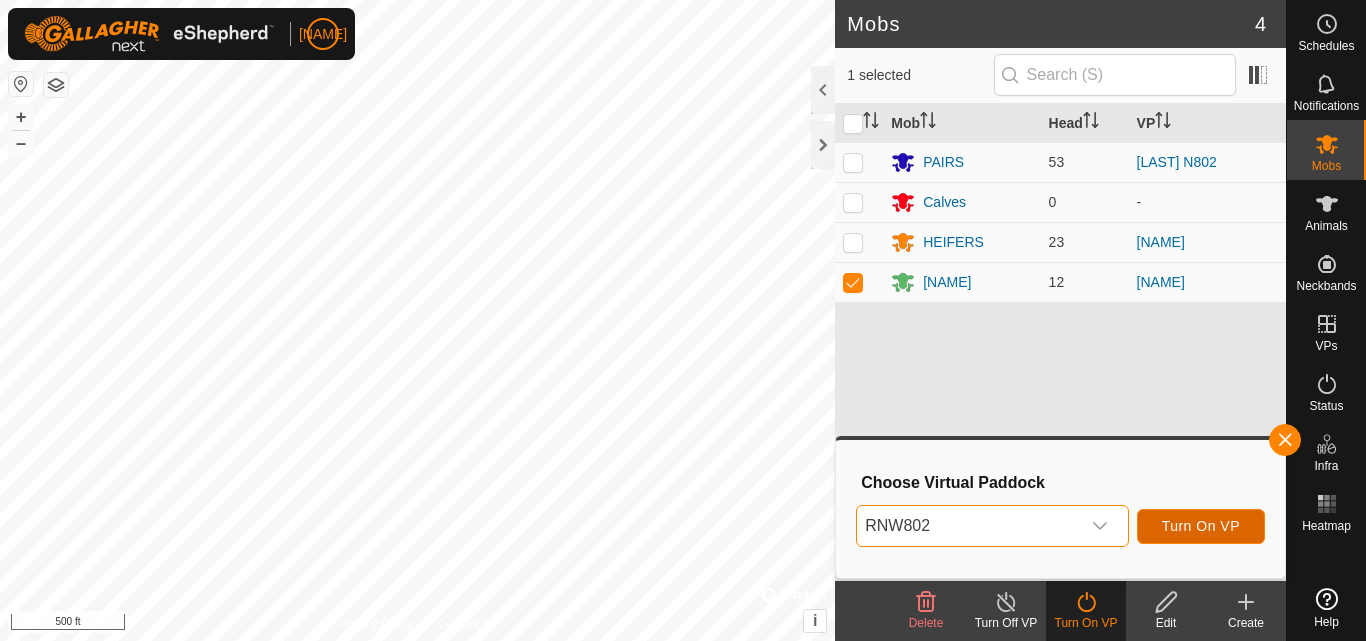 click on "Turn On VP" at bounding box center [1201, 526] 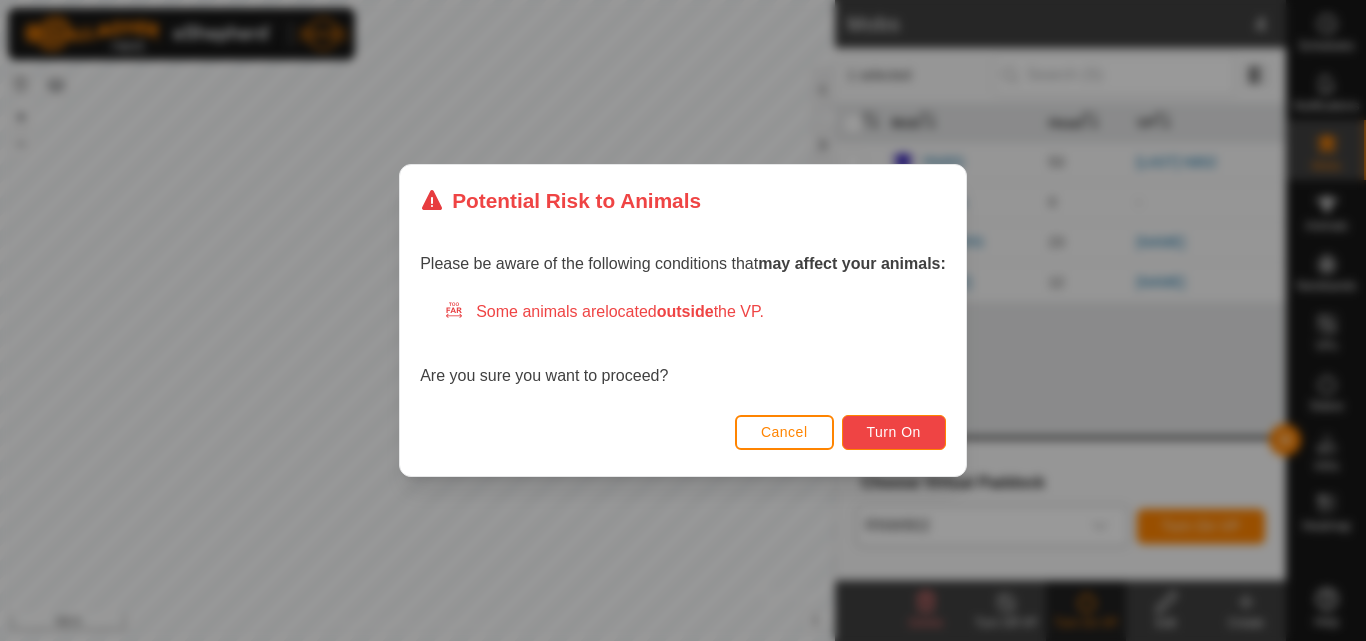 click on "Turn On" at bounding box center (894, 432) 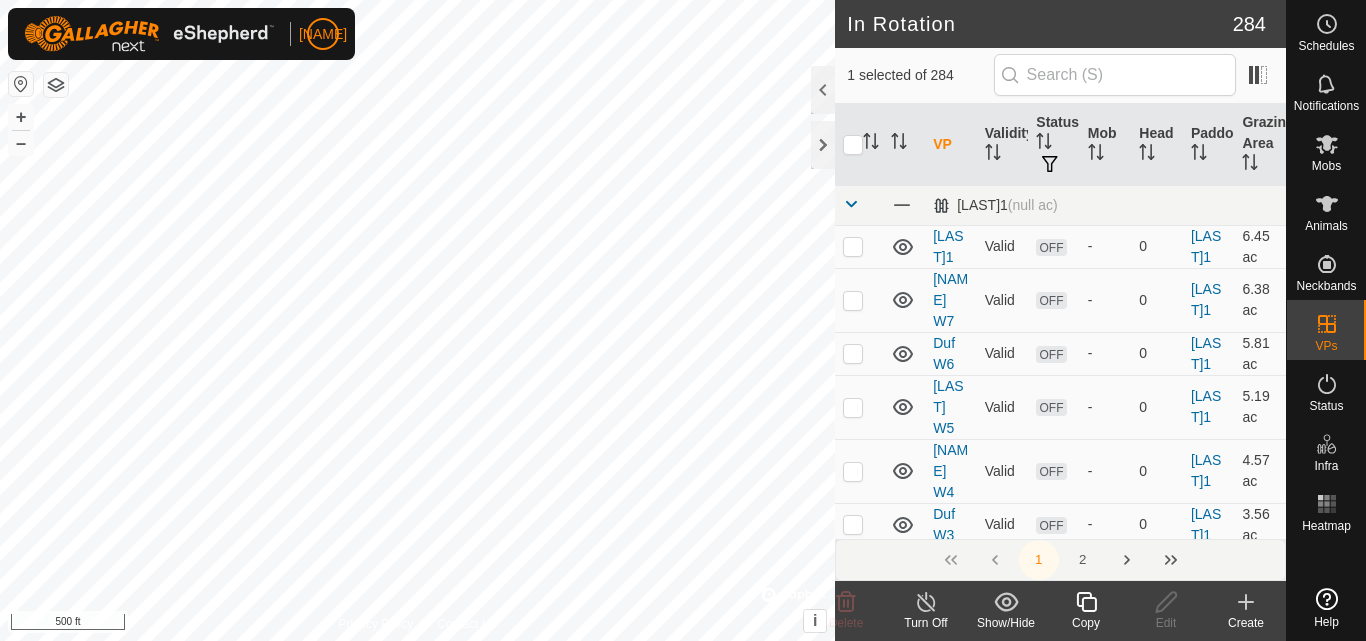 click 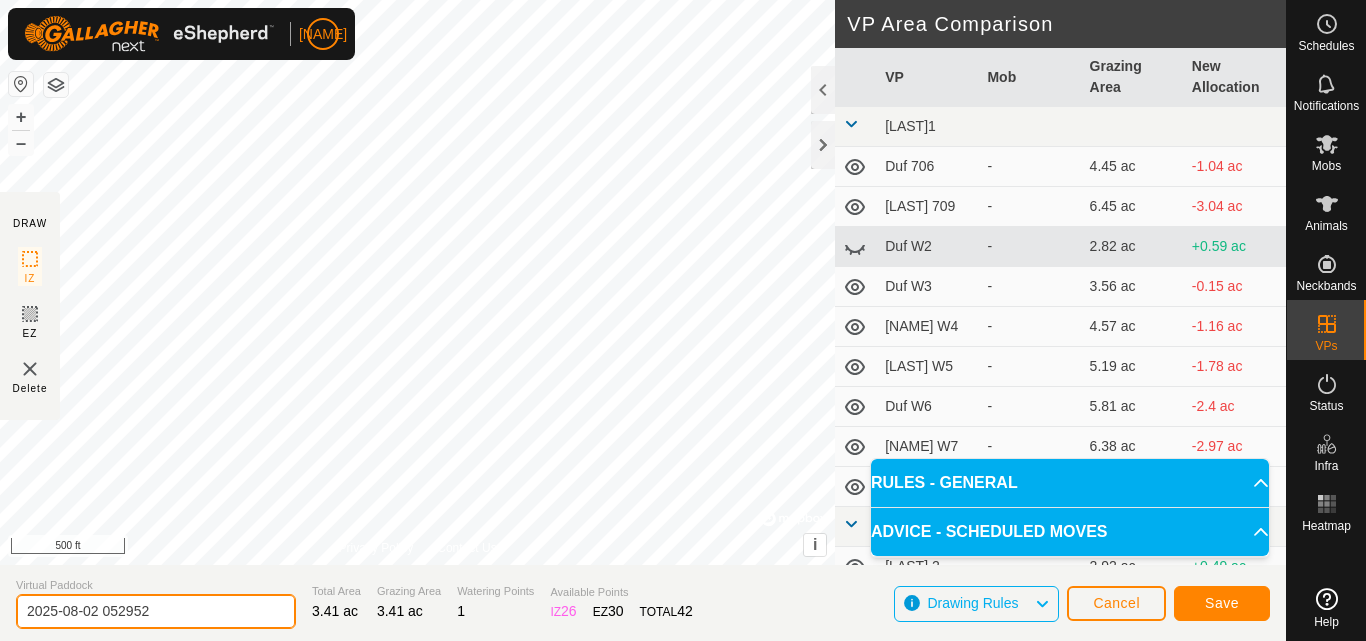 click on "2025-08-02 052952" 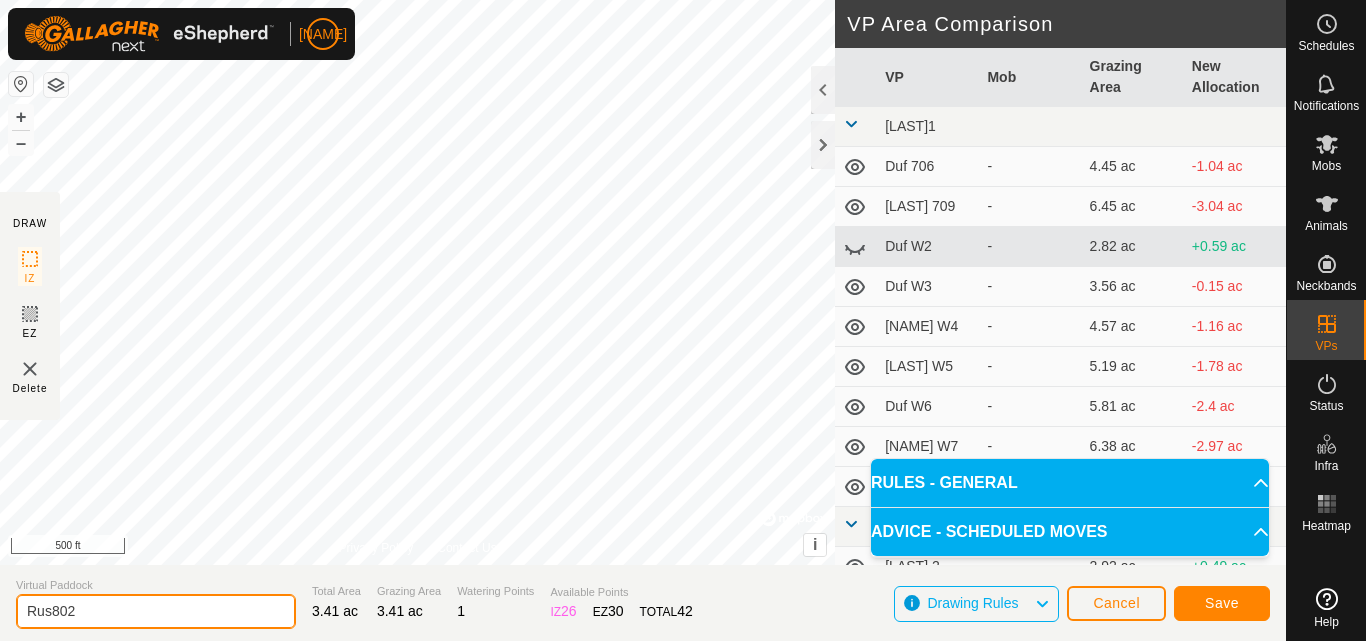type on "Rus802" 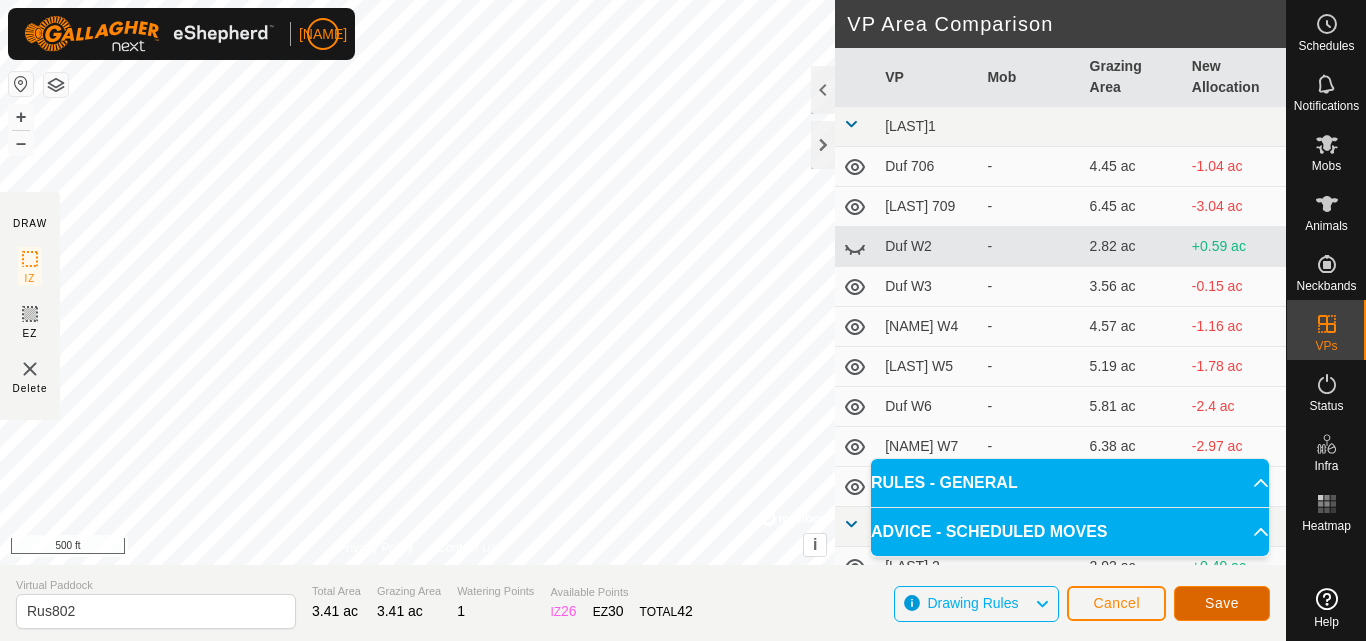 click on "Save" 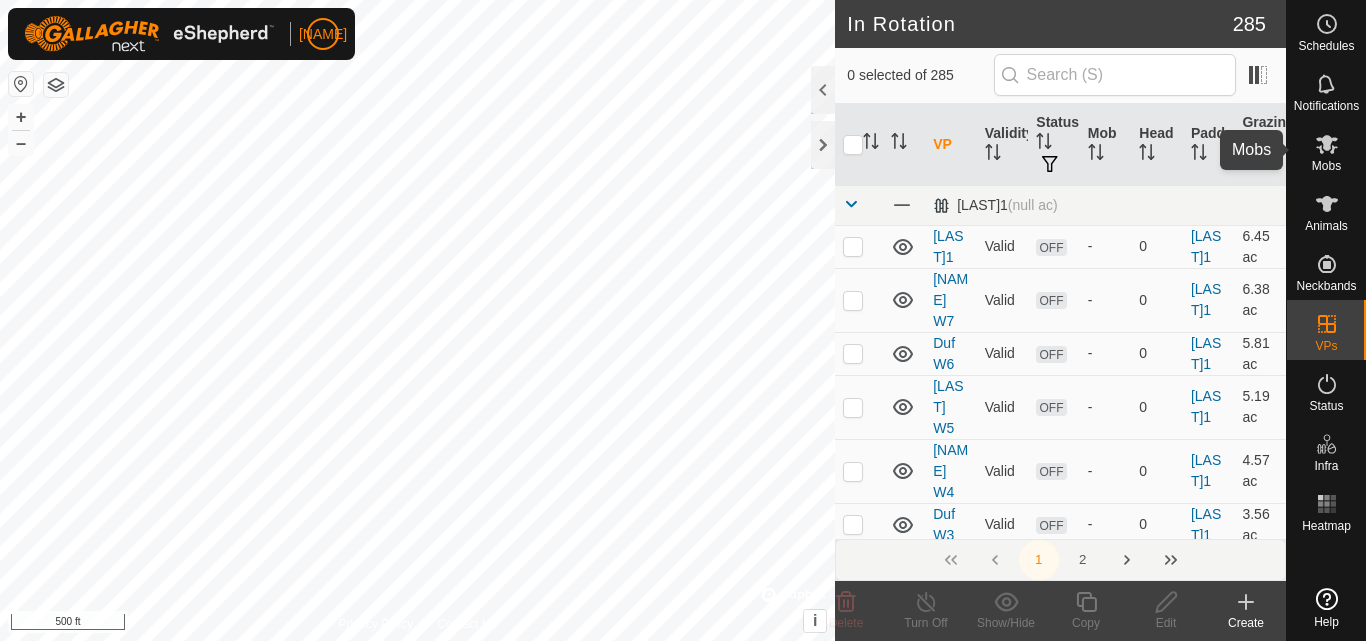 click 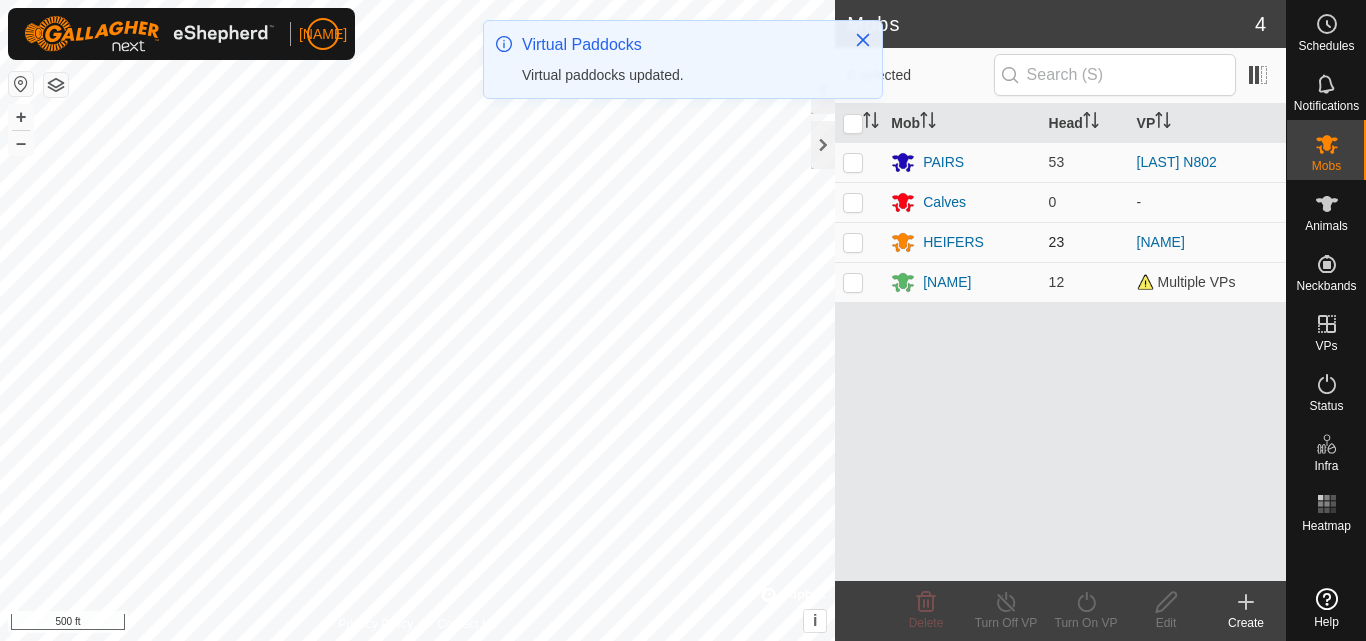click at bounding box center [853, 242] 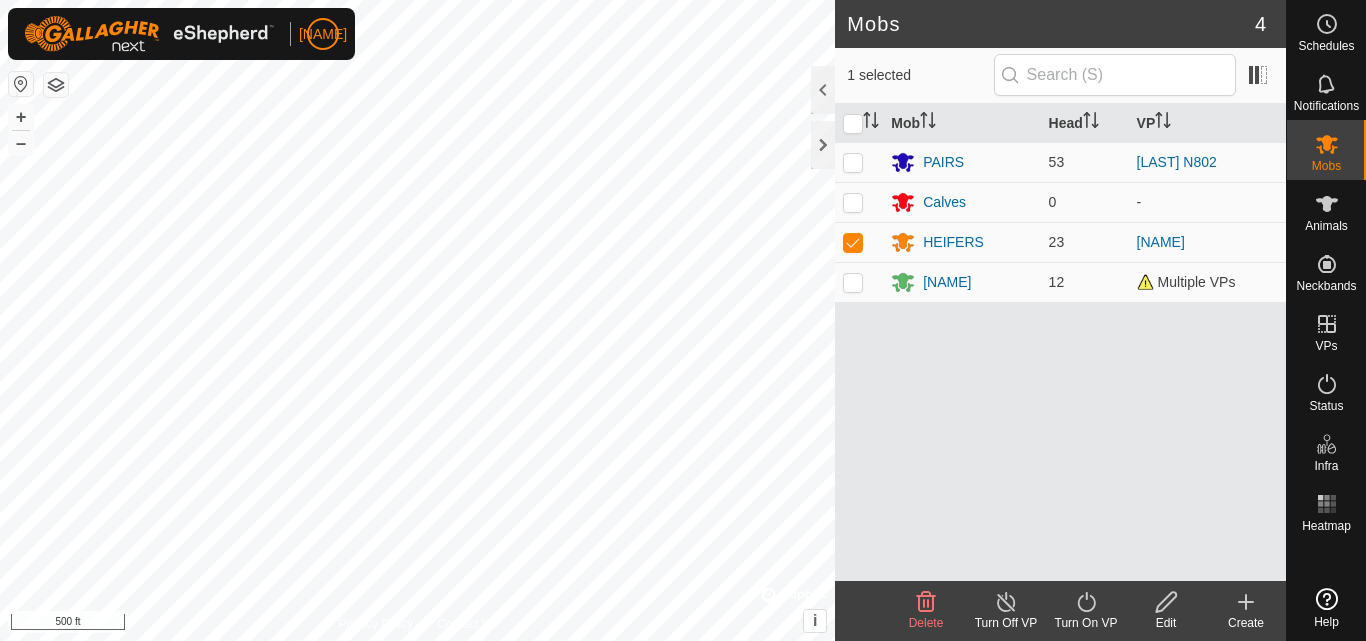 click 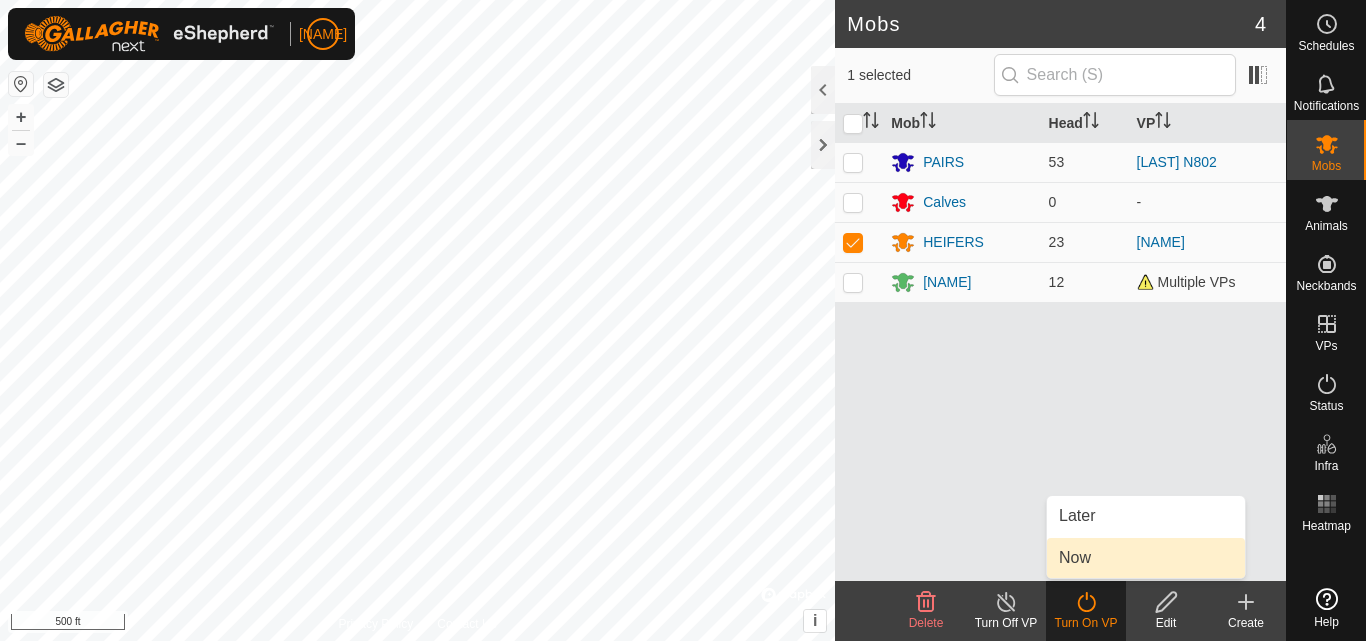 click on "Now" at bounding box center (1146, 558) 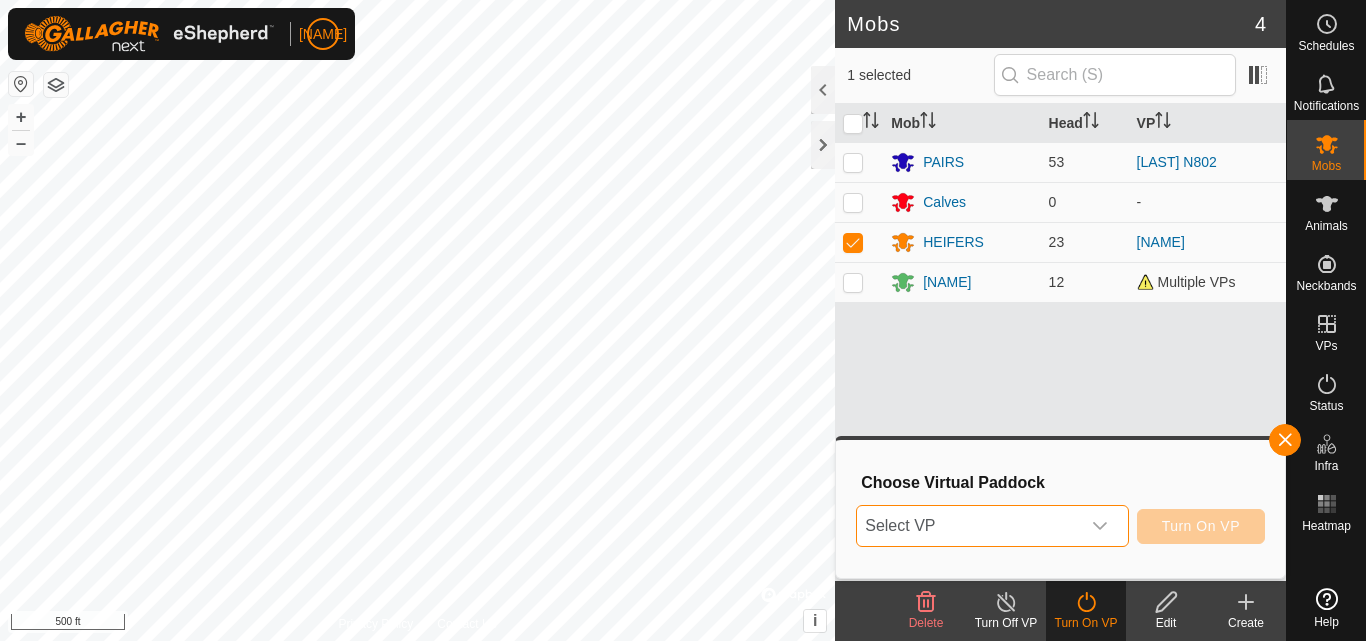 click on "Select VP" at bounding box center (968, 526) 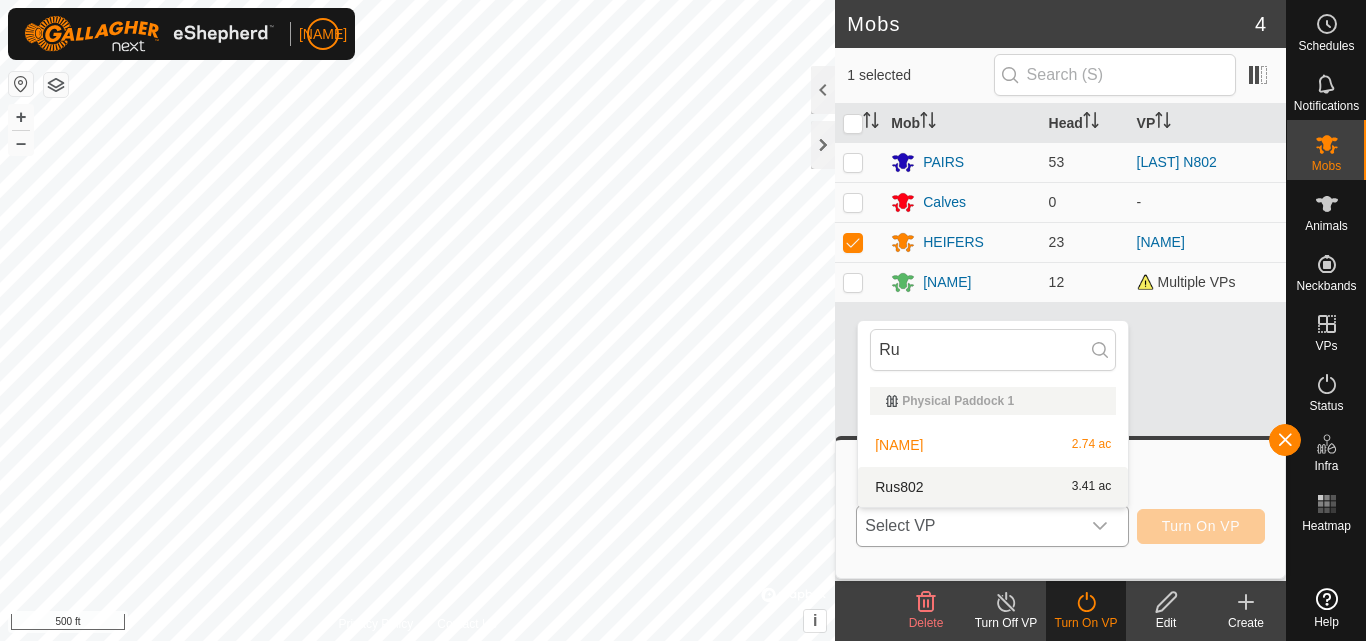type on "Ru" 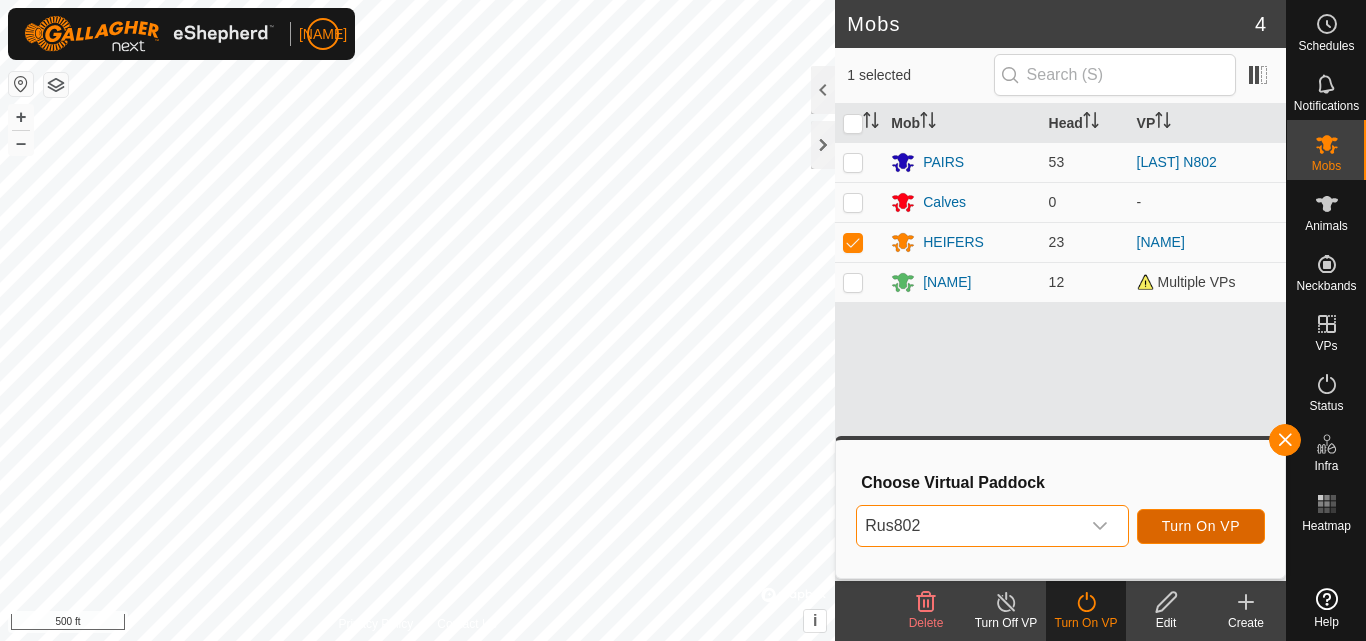 click on "Turn On VP" at bounding box center [1201, 526] 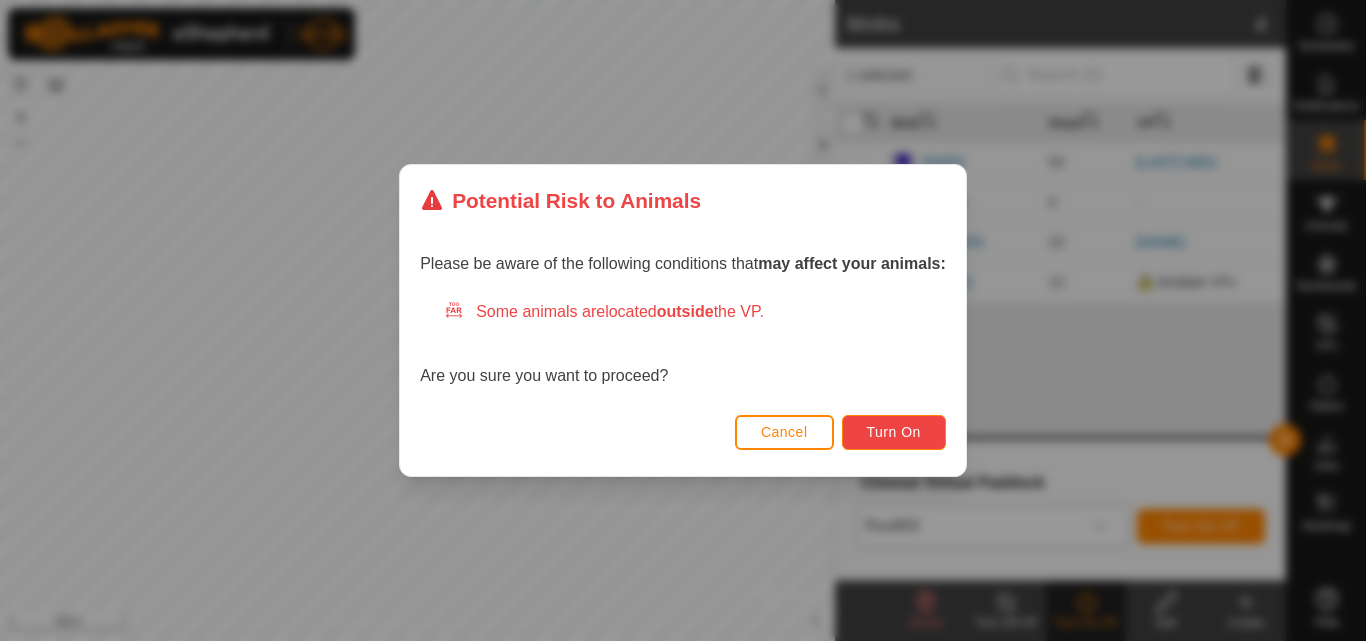 click on "Turn On" at bounding box center [894, 432] 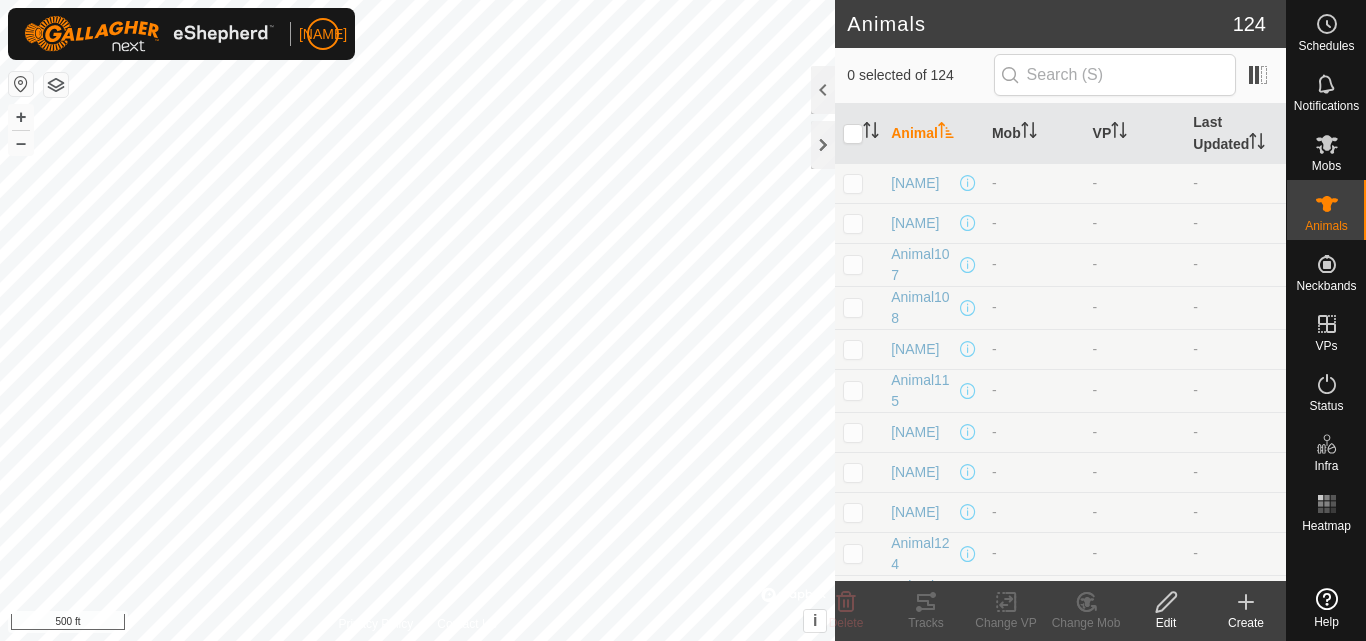 checkbox on "true" 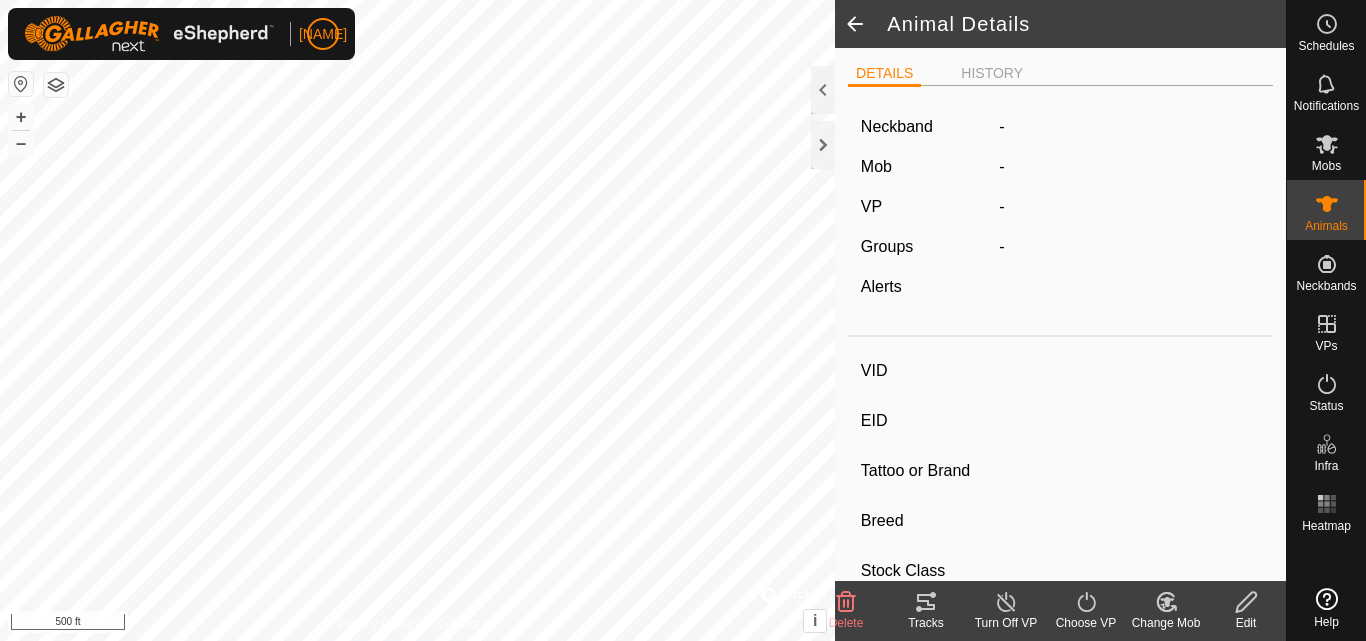 type on "G79" 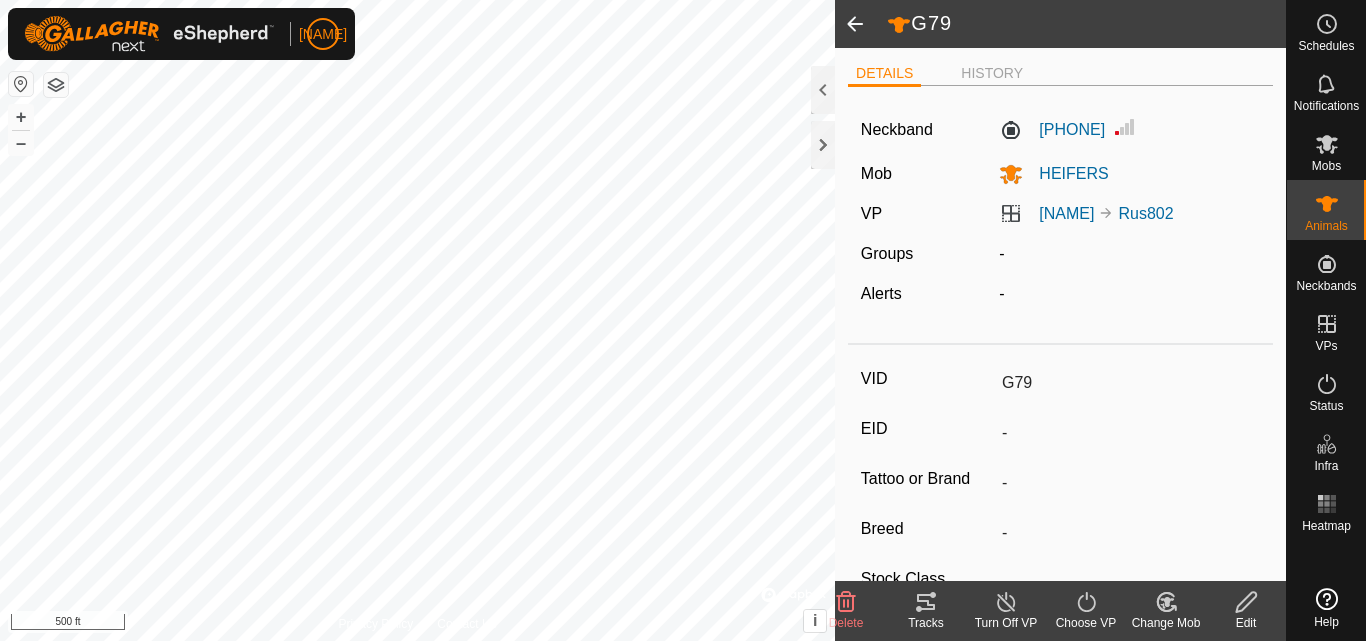 click 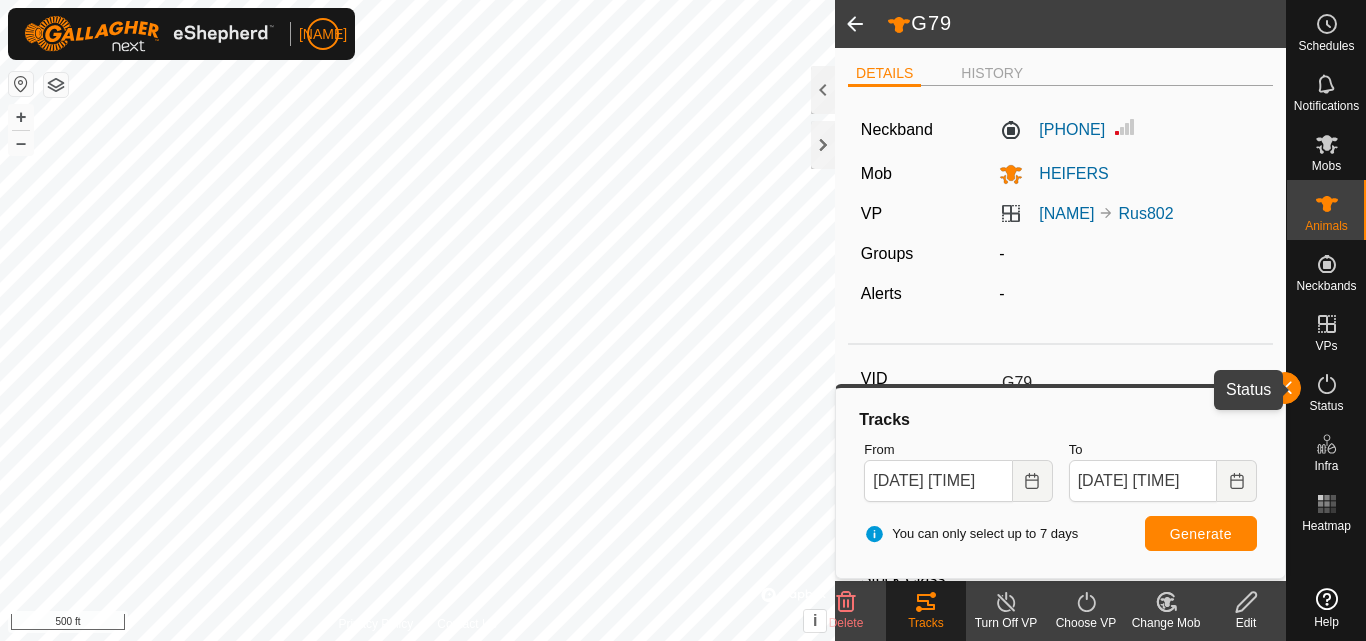 click 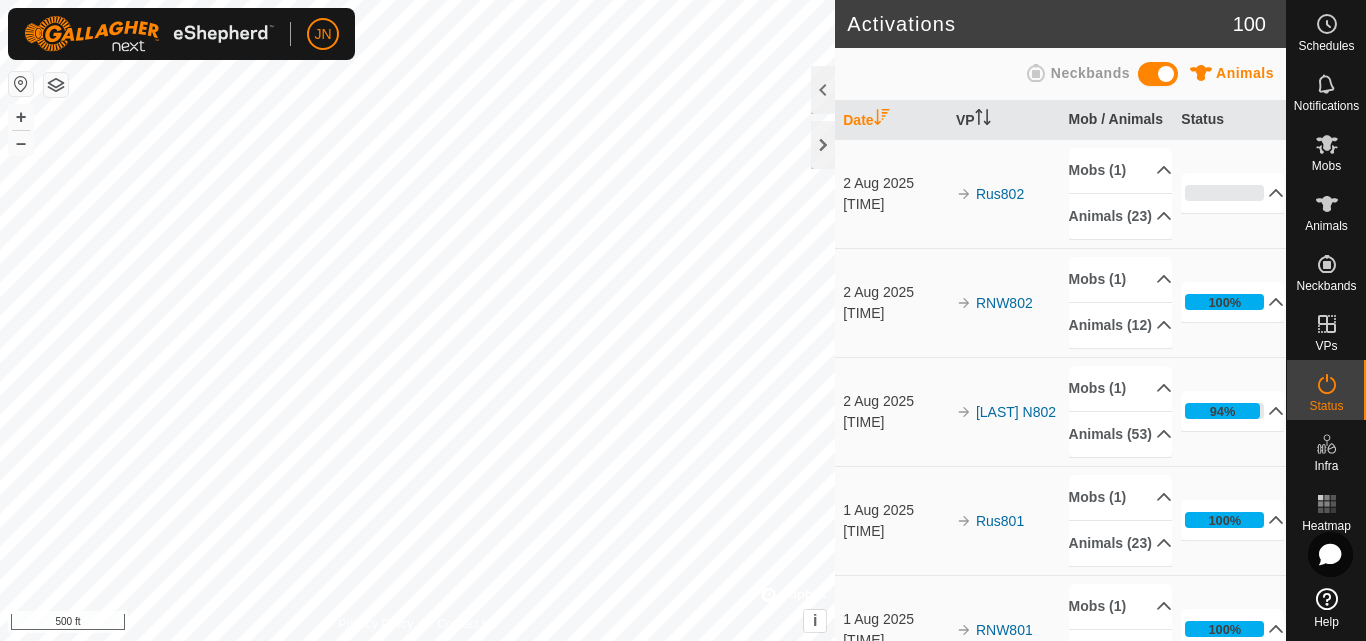 scroll, scrollTop: 0, scrollLeft: 0, axis: both 